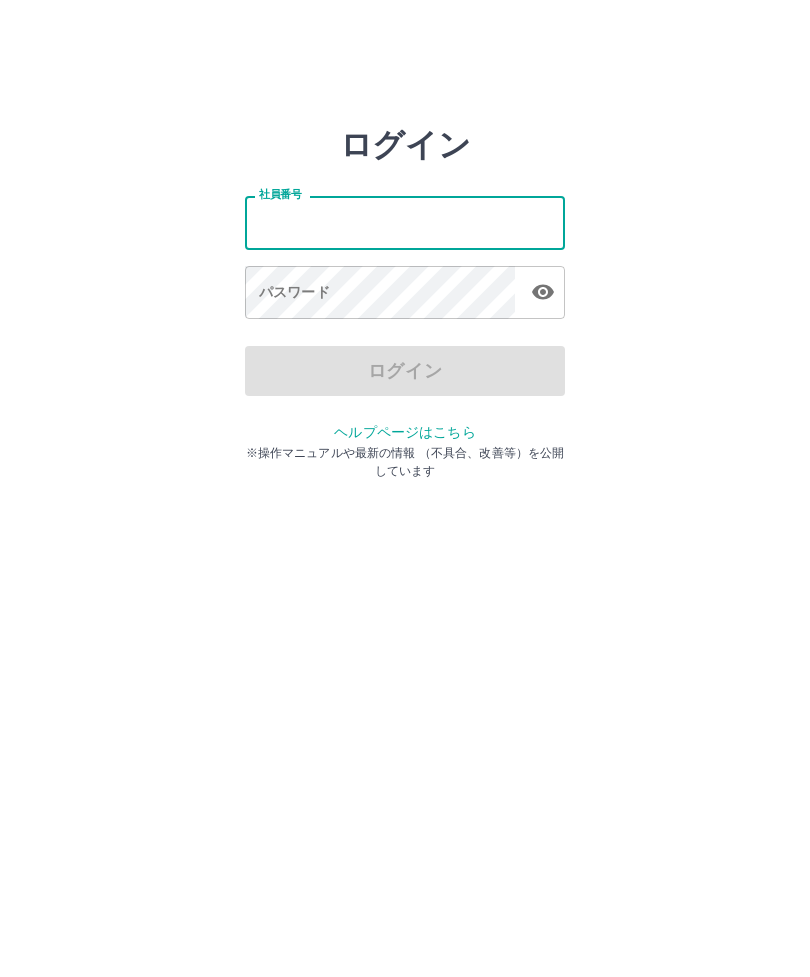 scroll, scrollTop: 0, scrollLeft: 0, axis: both 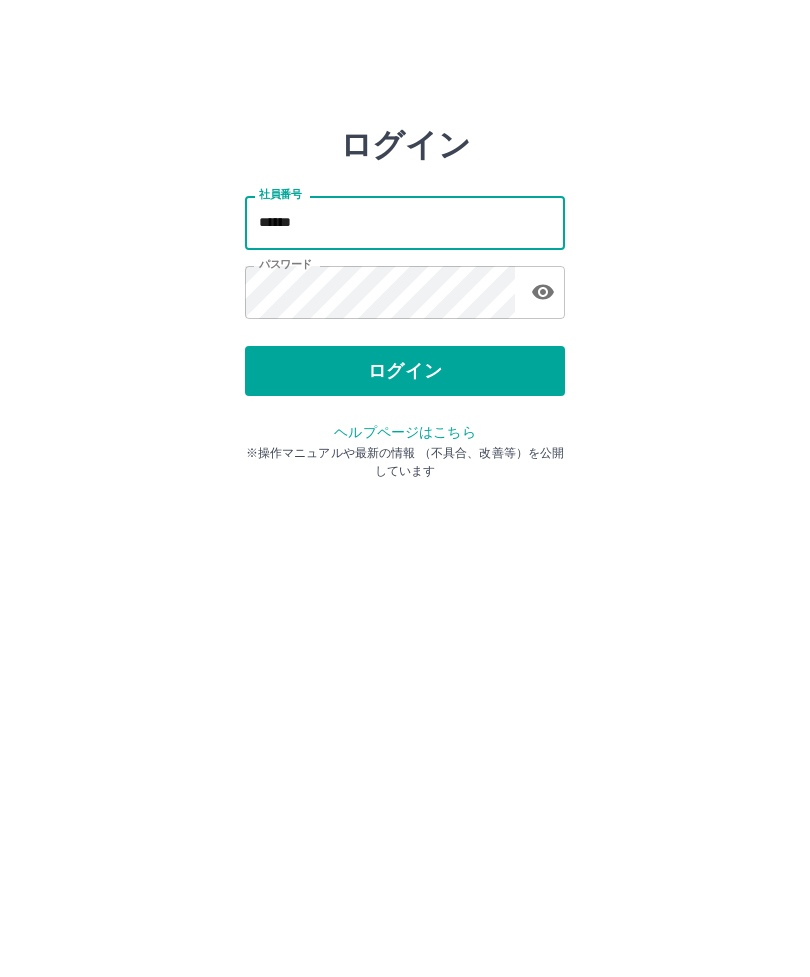 click on "*****" at bounding box center [405, 222] 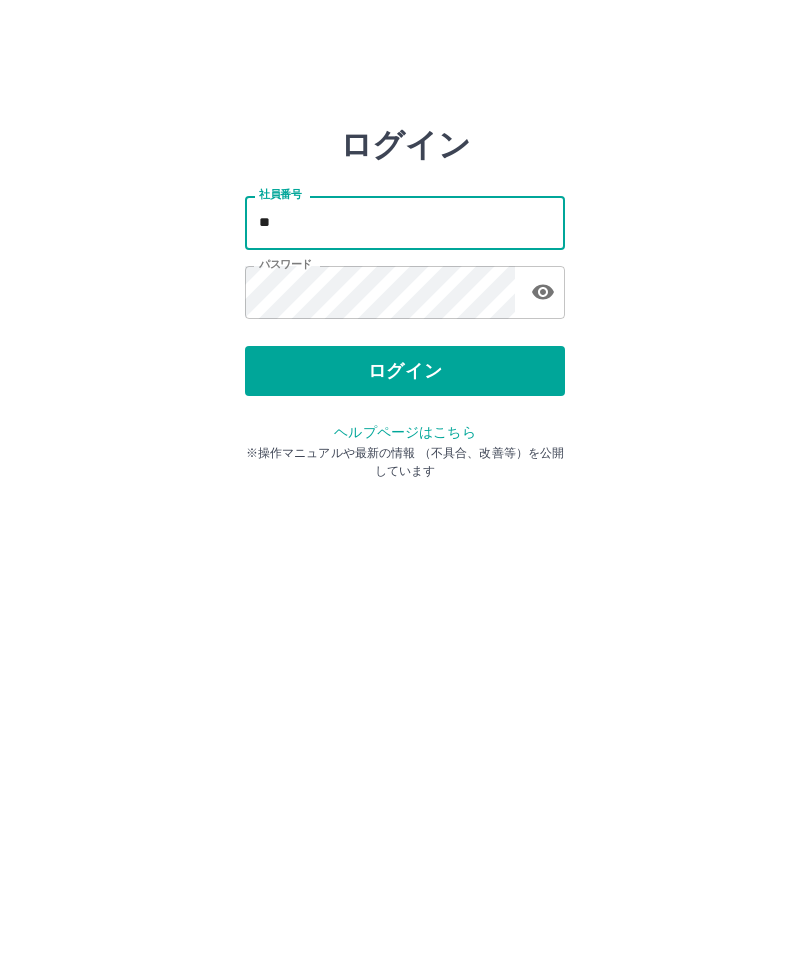 type on "*" 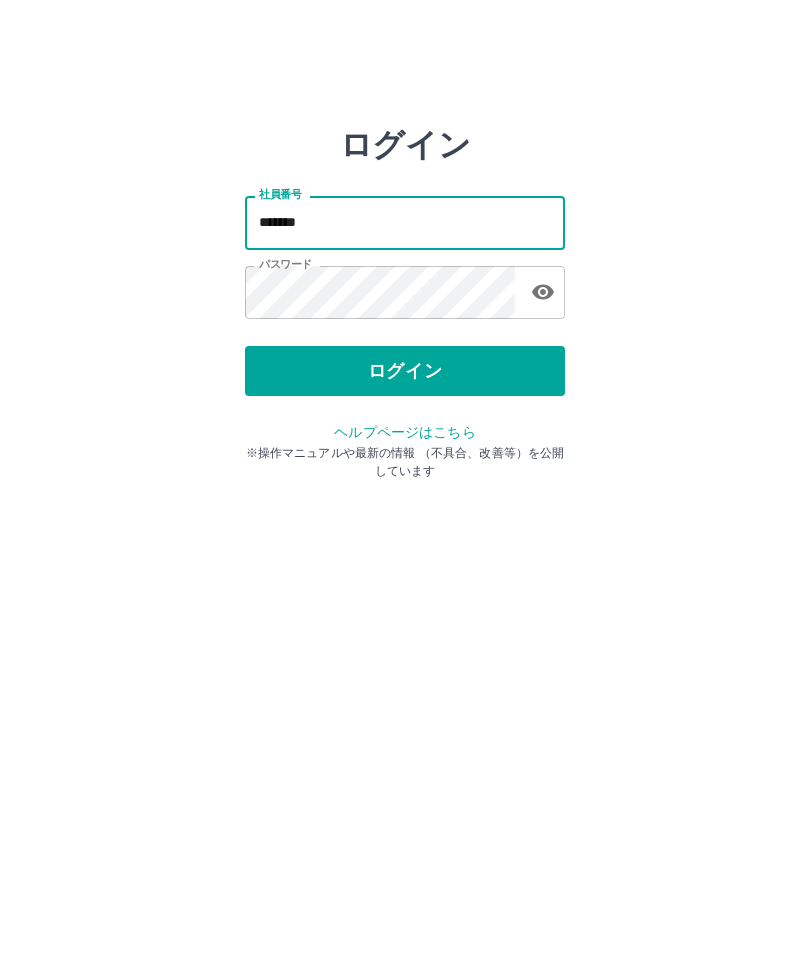 type on "*******" 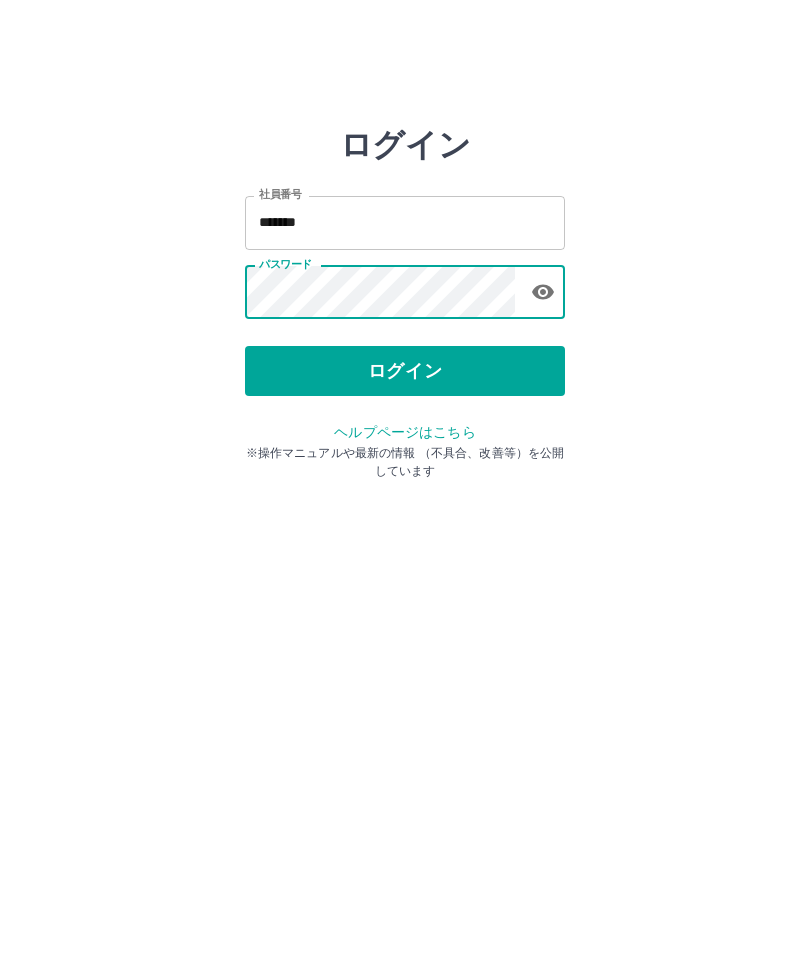 click on "ログイン" at bounding box center (405, 371) 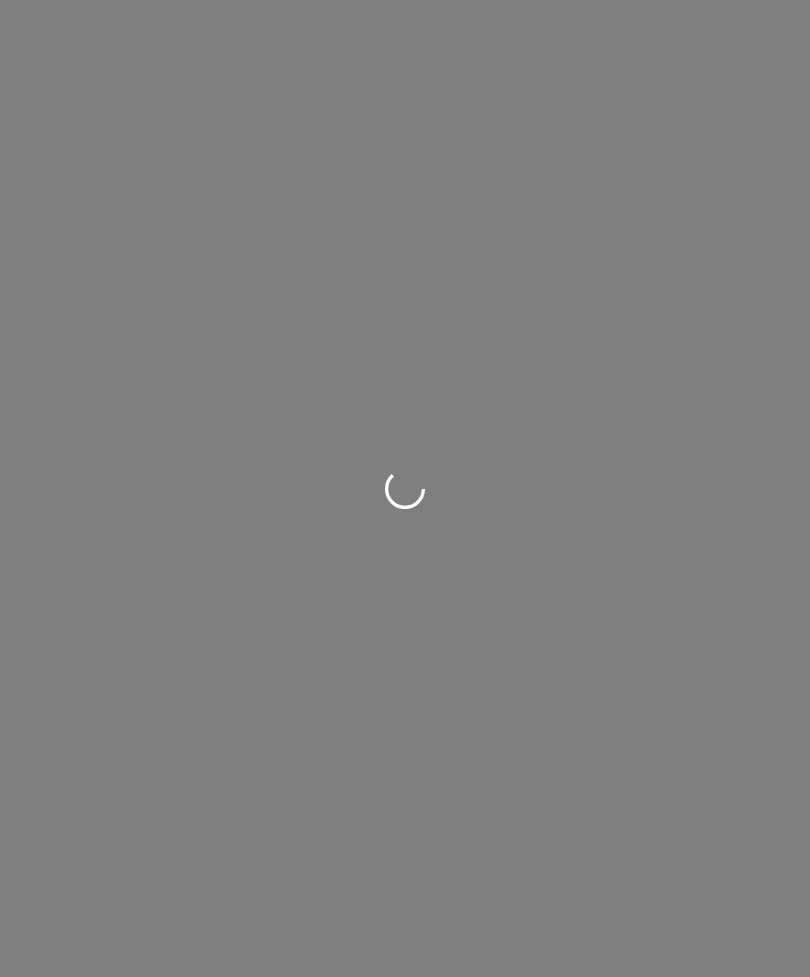 scroll, scrollTop: 0, scrollLeft: 0, axis: both 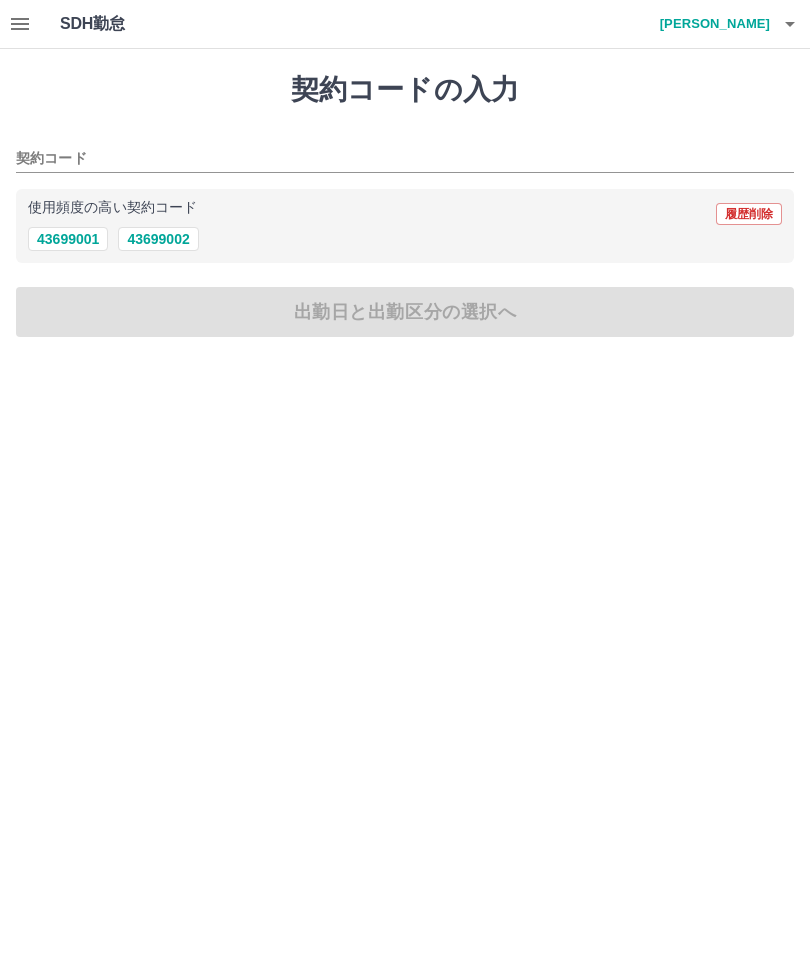 click on "契約コード" at bounding box center (390, 159) 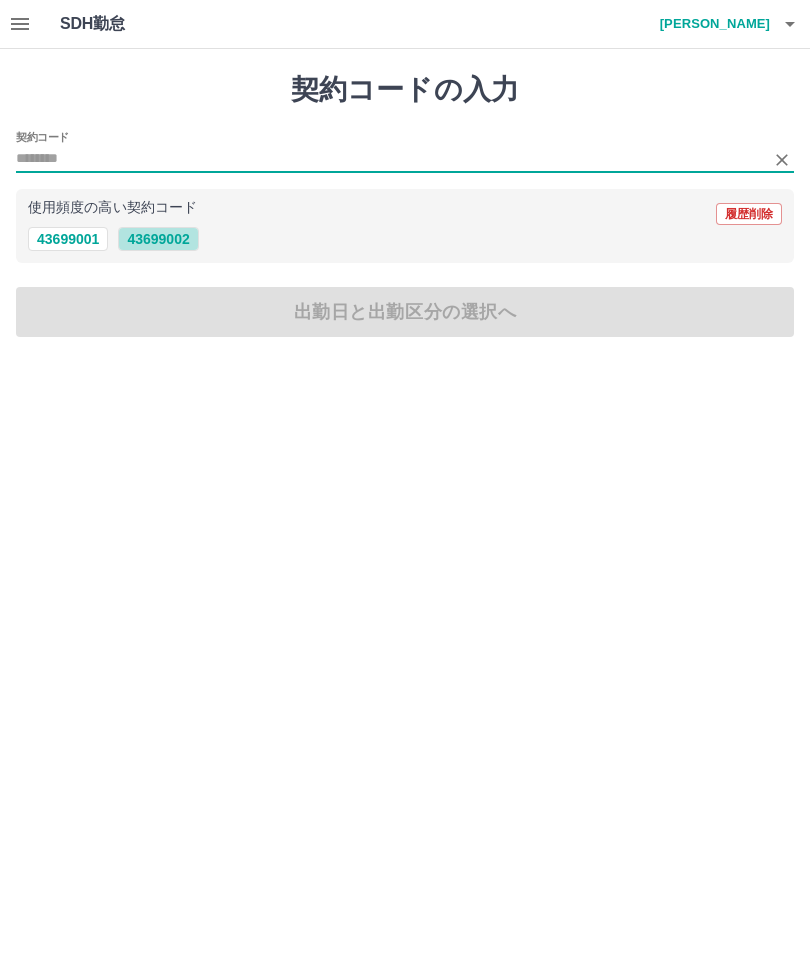 click on "43699002" at bounding box center [158, 239] 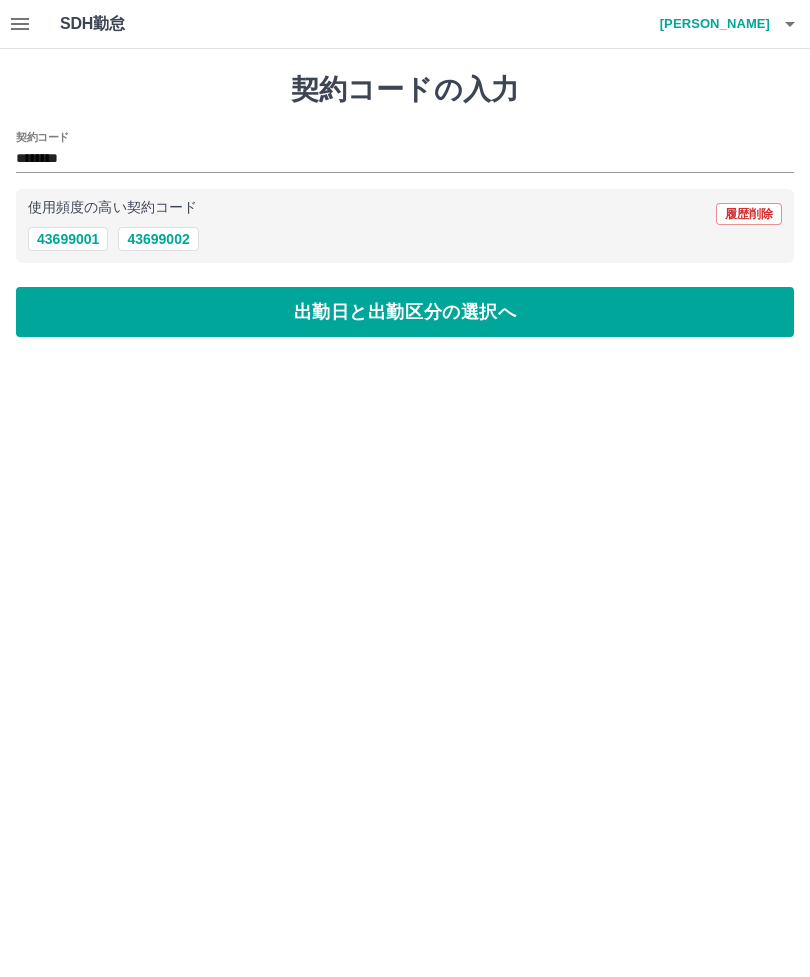 click on "出勤日と出勤区分の選択へ" at bounding box center [405, 312] 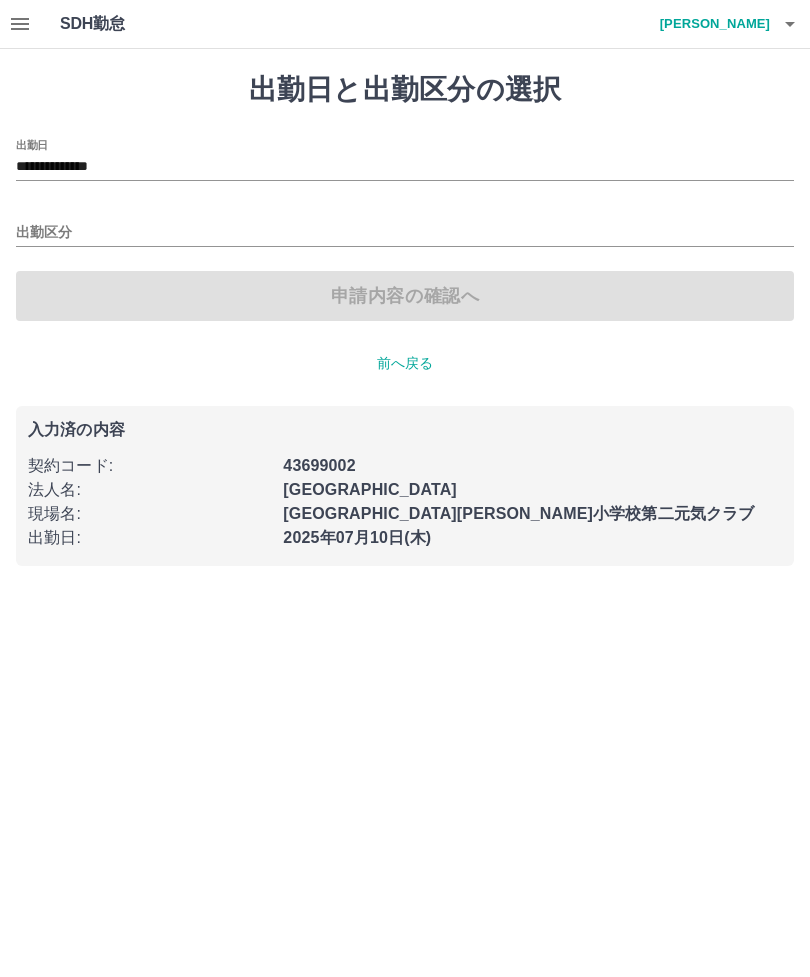 click on "出勤区分" at bounding box center (405, 233) 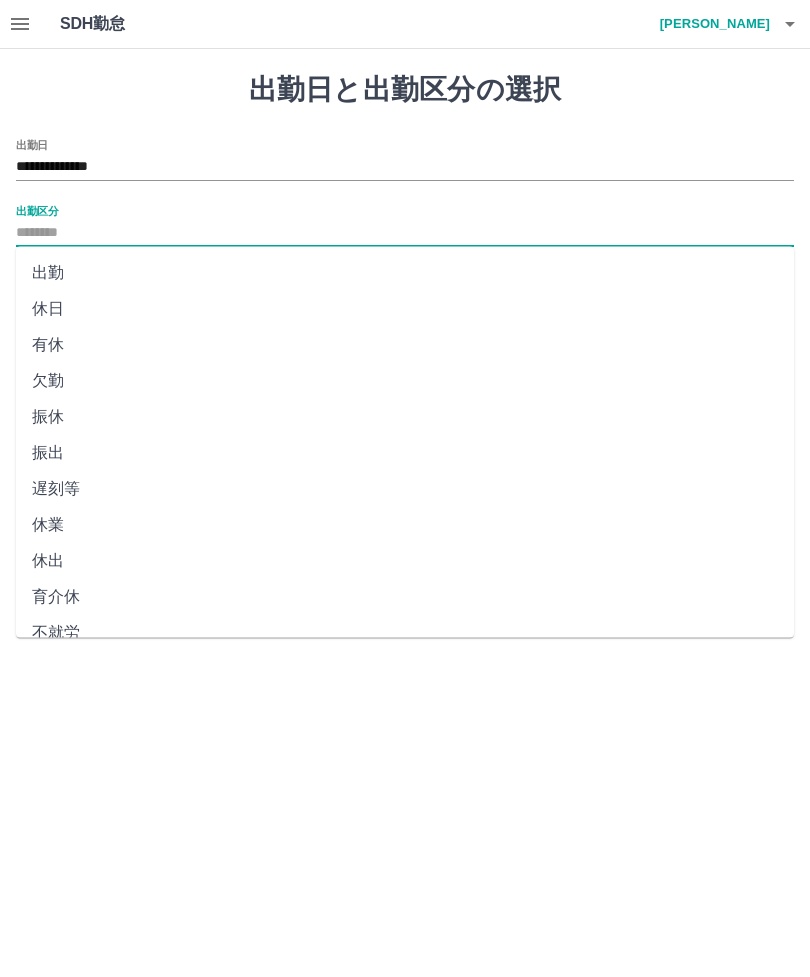 click on "出勤" at bounding box center [405, 273] 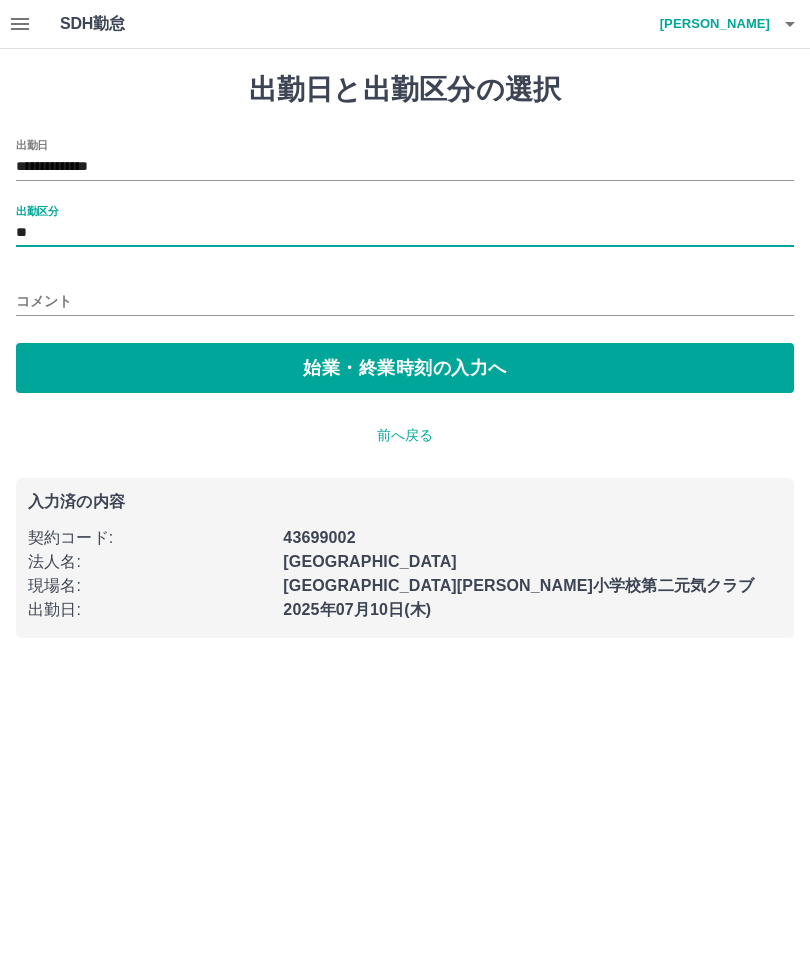 click on "始業・終業時刻の入力へ" at bounding box center (405, 368) 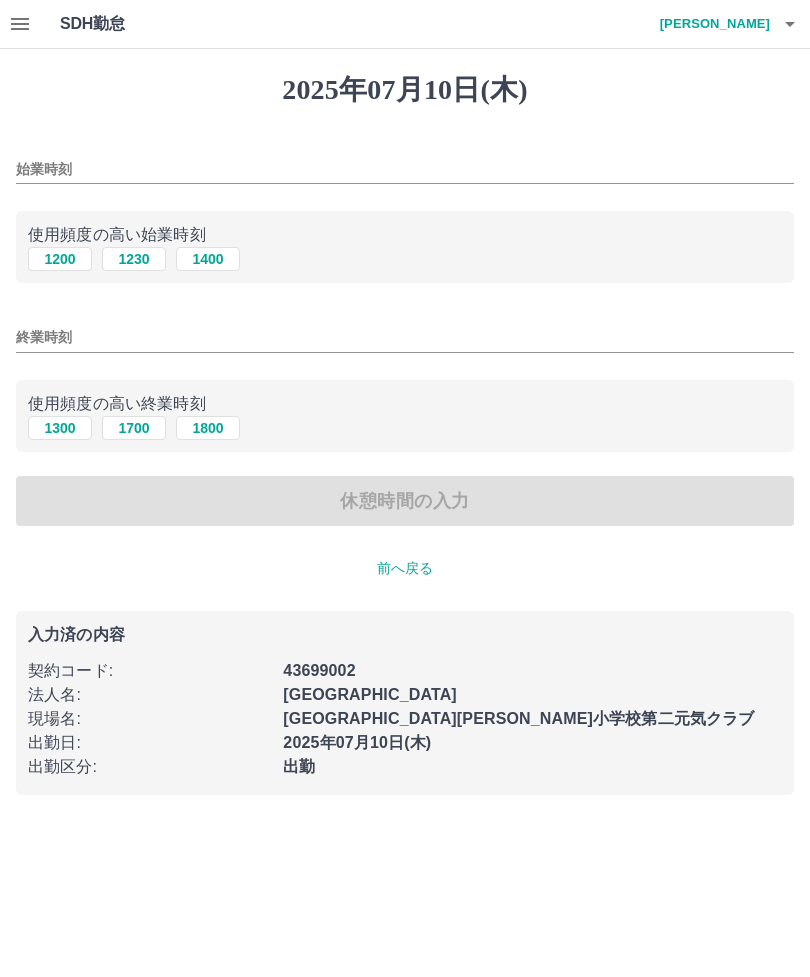 click on "1200" at bounding box center (60, 259) 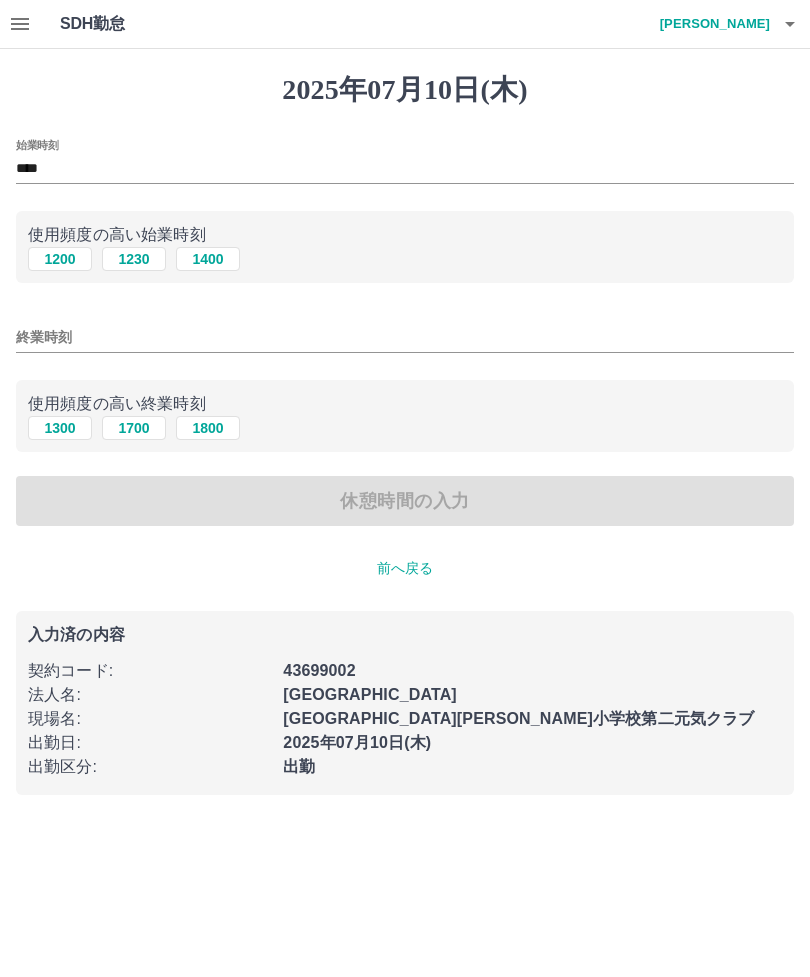click on "終業時刻" at bounding box center (405, 337) 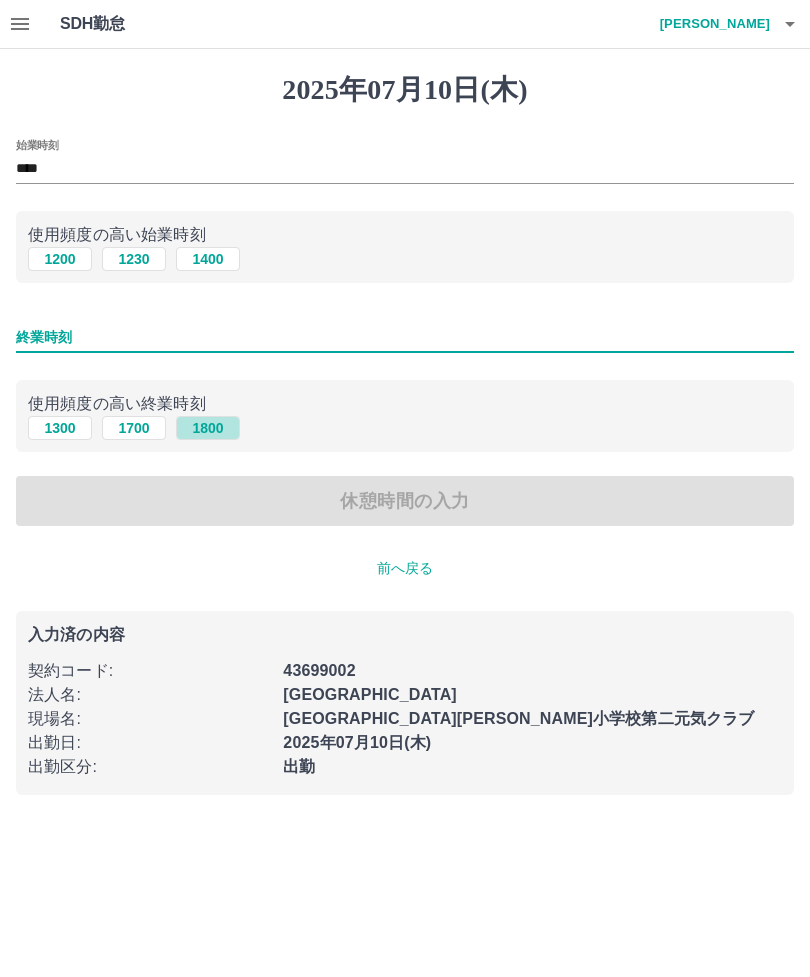 click on "1800" at bounding box center (208, 428) 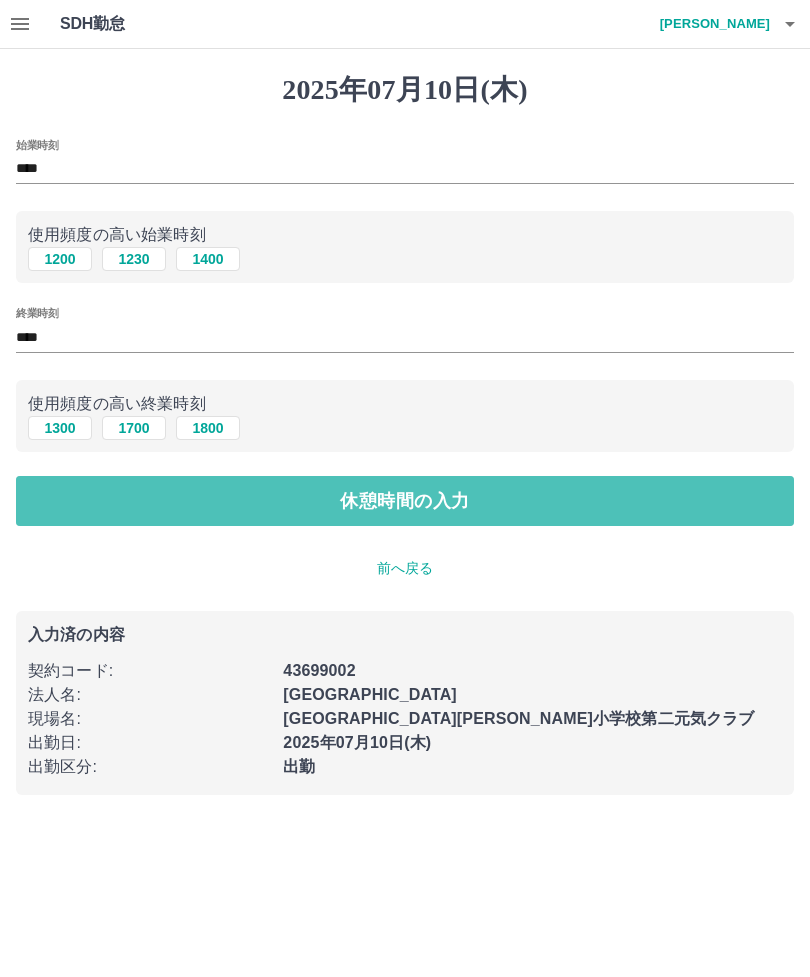 click on "休憩時間の入力" at bounding box center [405, 501] 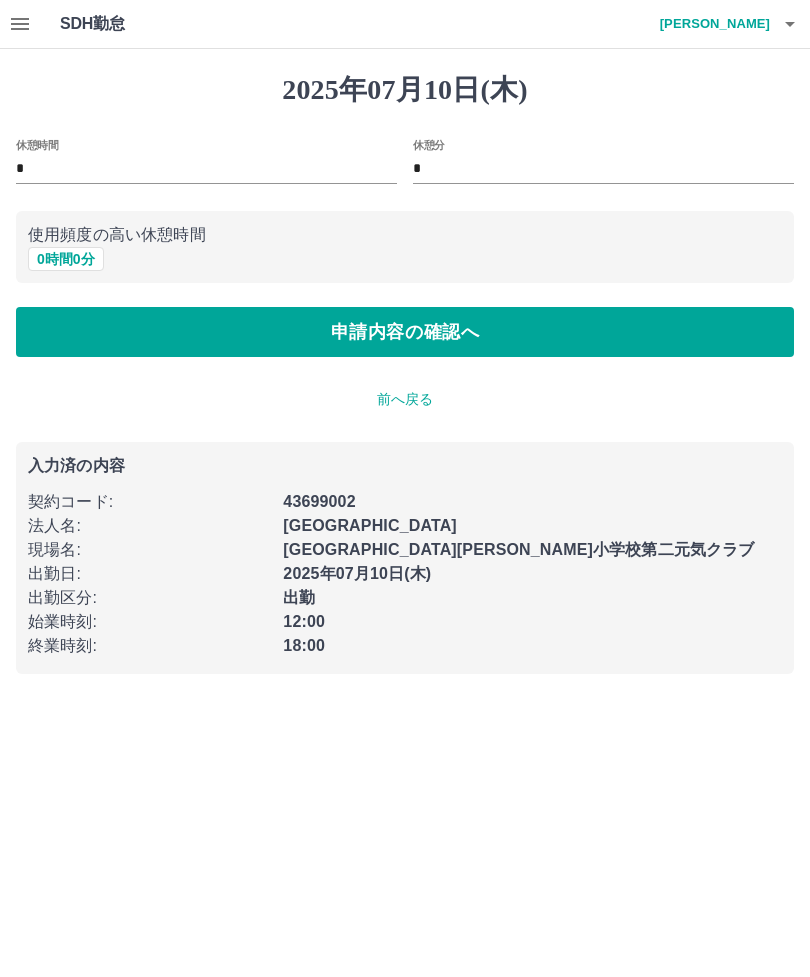click on "申請内容の確認へ" at bounding box center [405, 332] 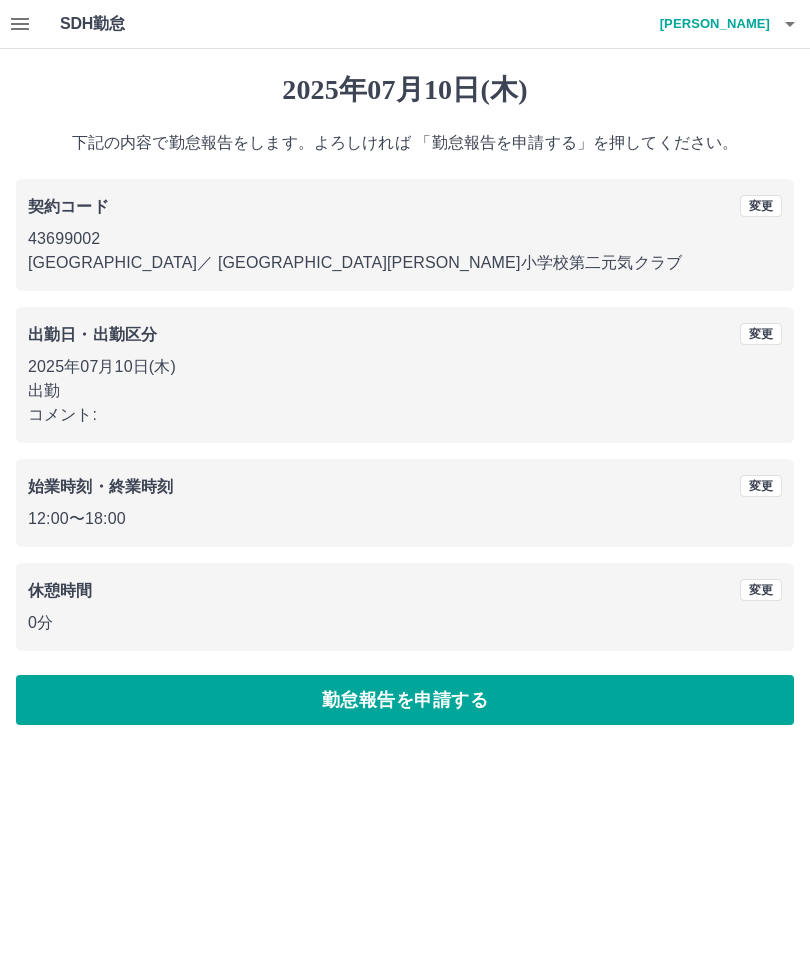 click on "勤怠報告を申請する" at bounding box center (405, 700) 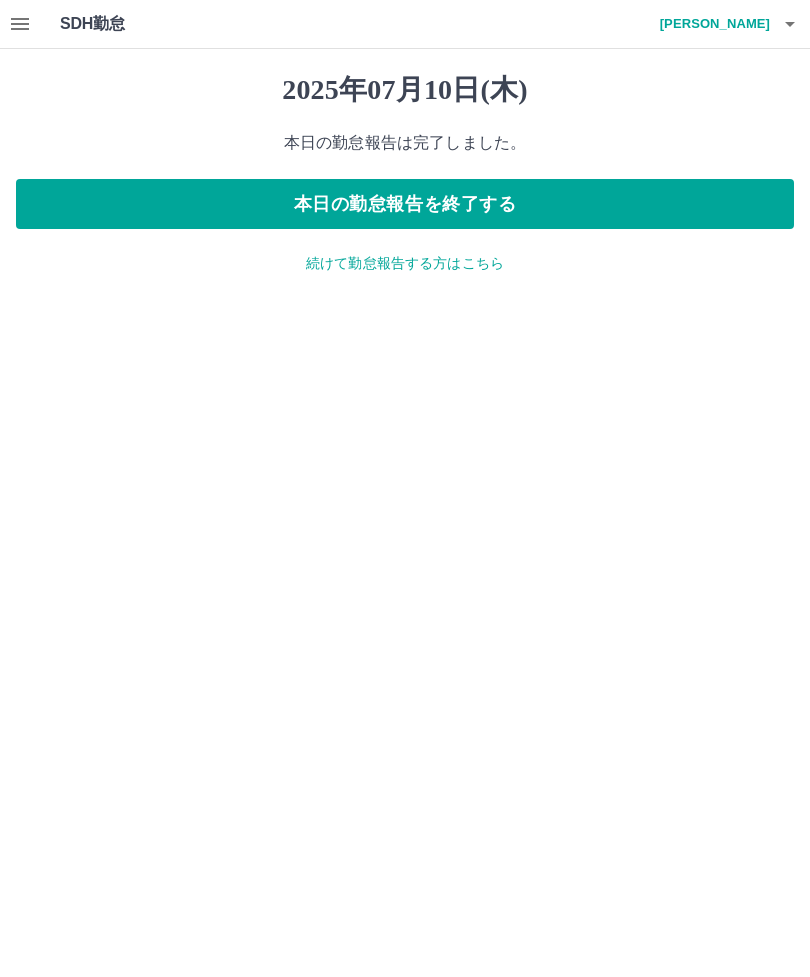 click on "本日の勤怠報告を終了する" at bounding box center (405, 204) 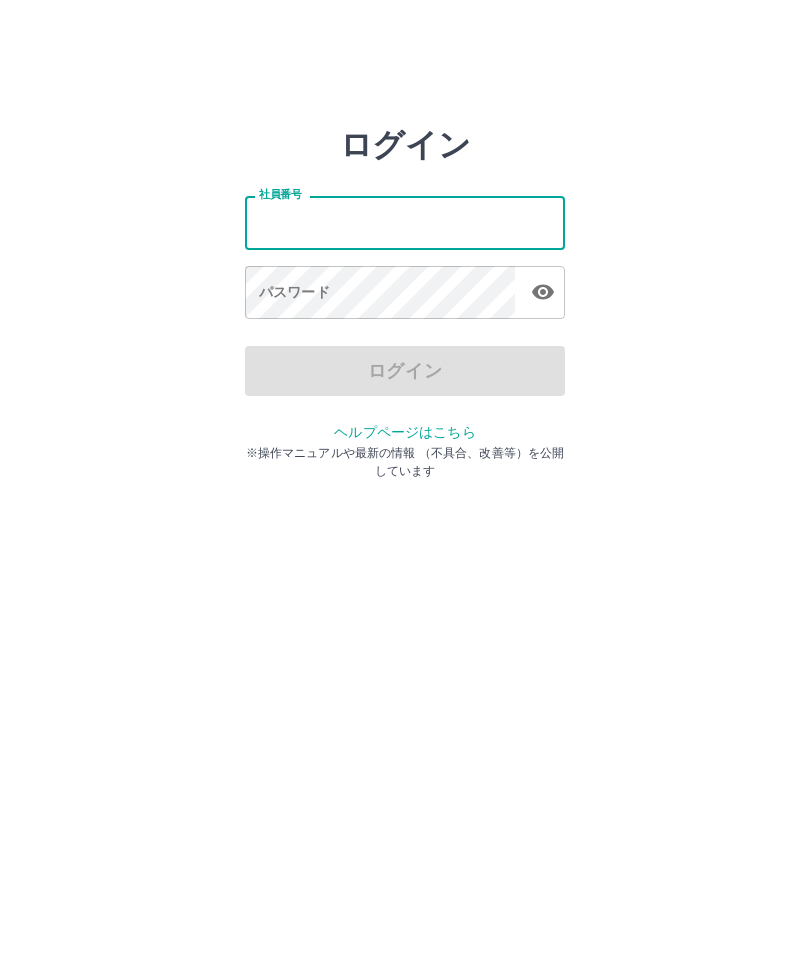 scroll, scrollTop: 0, scrollLeft: 0, axis: both 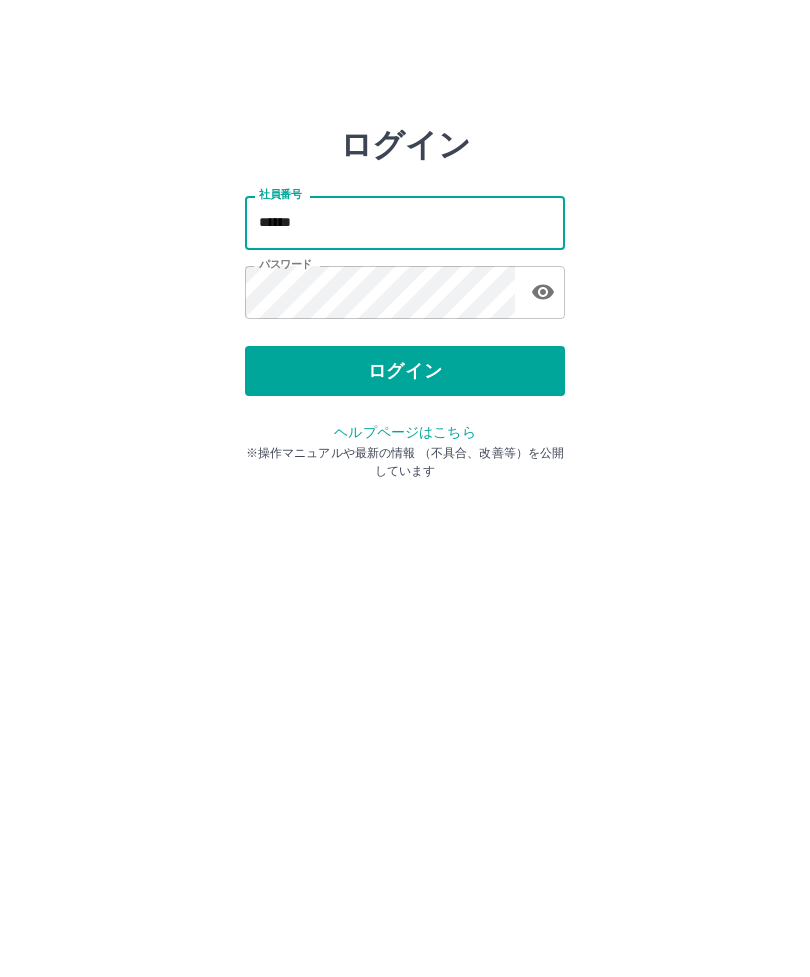 click on "*****" at bounding box center (405, 222) 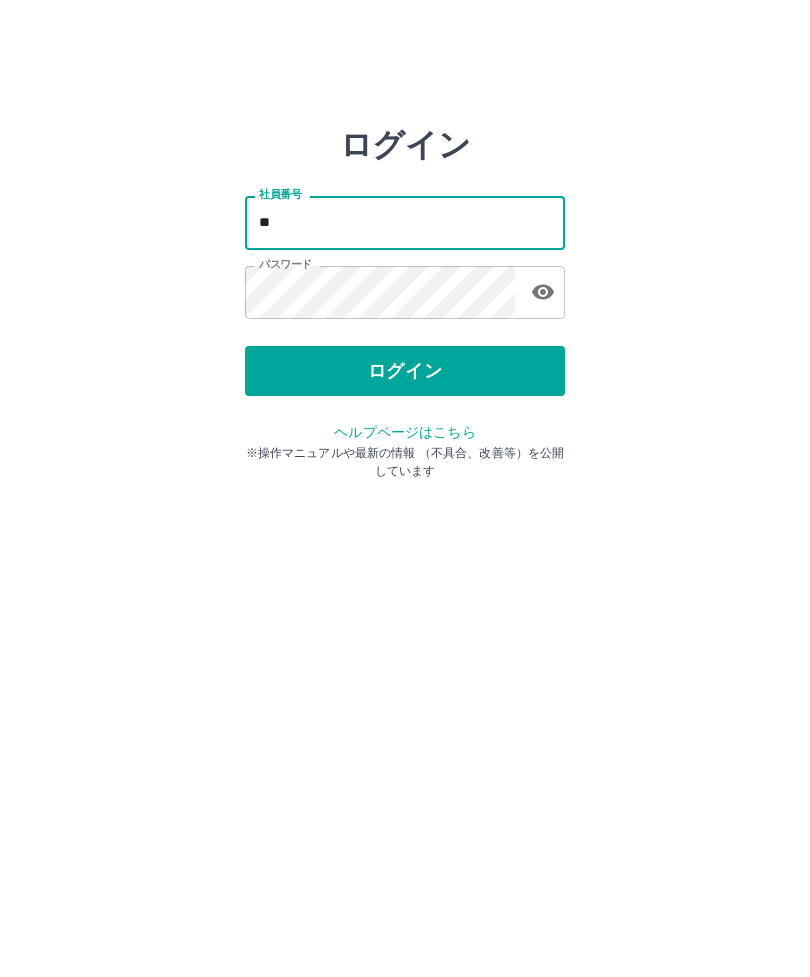 type on "*" 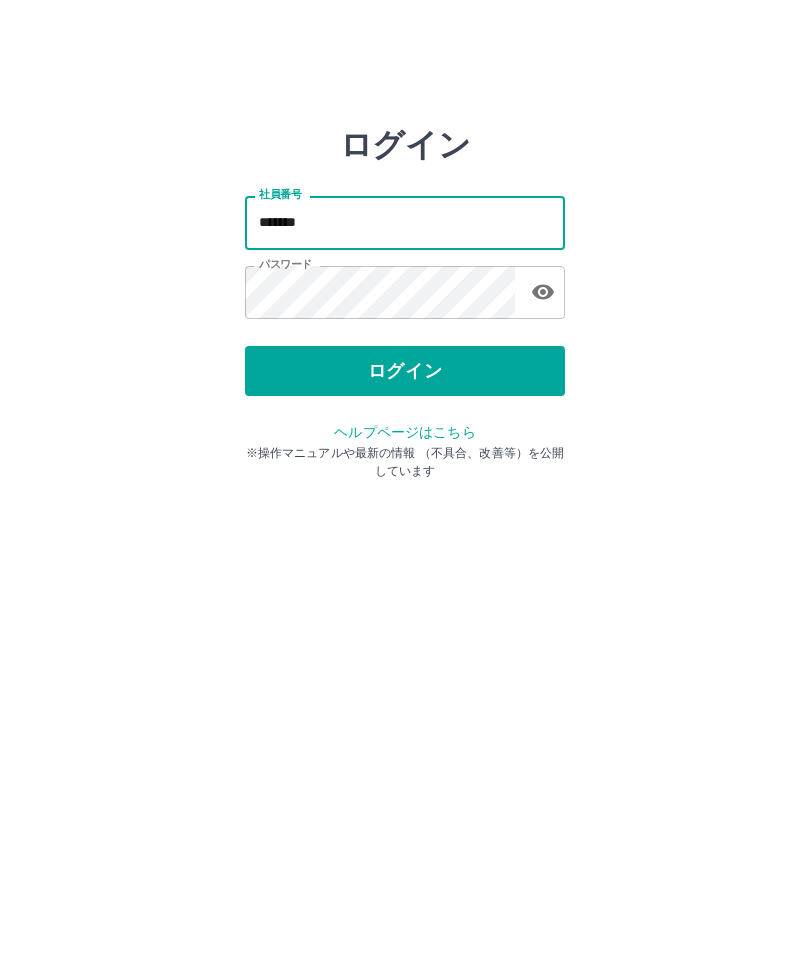 type on "*******" 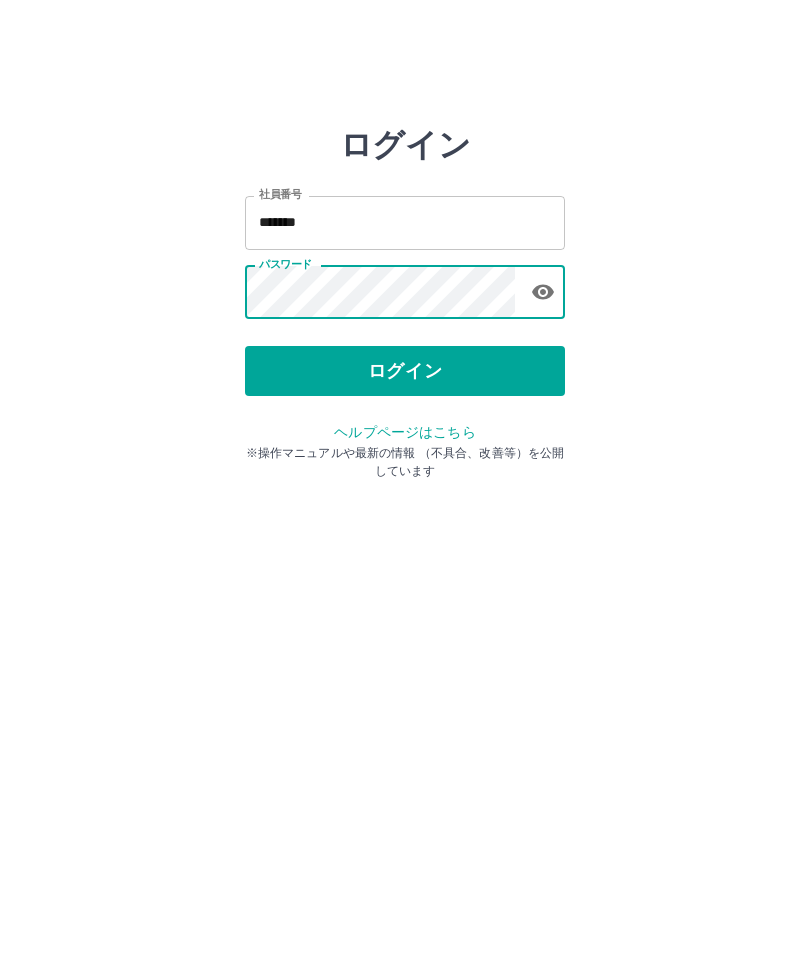 click on "ログイン" at bounding box center [405, 371] 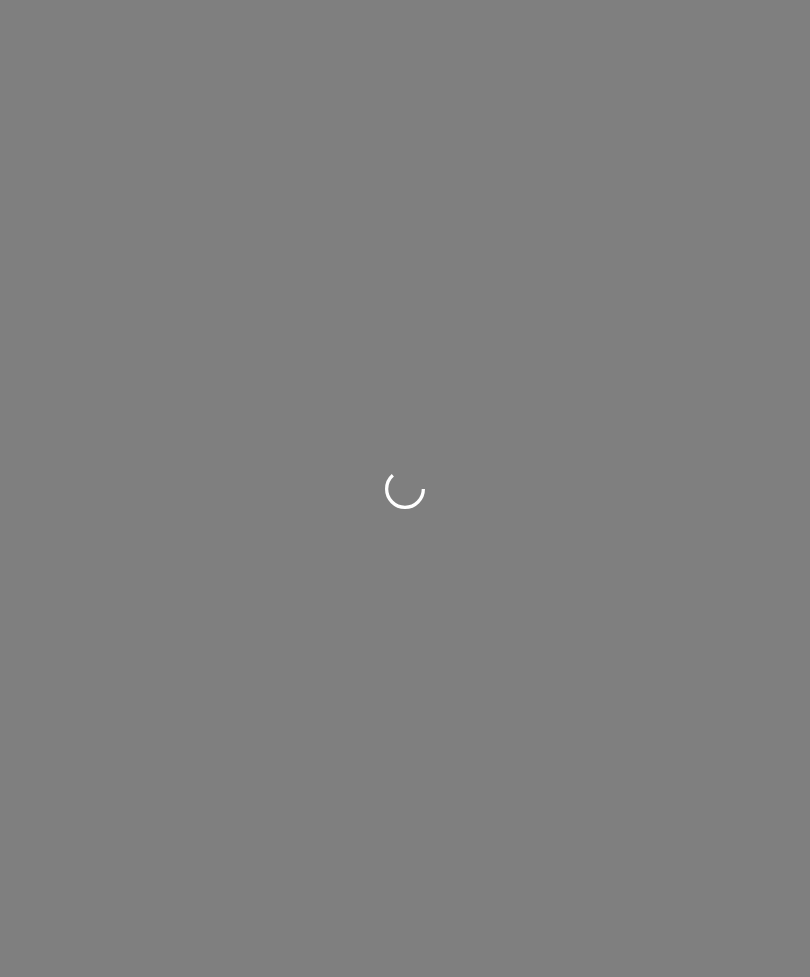 scroll, scrollTop: 0, scrollLeft: 0, axis: both 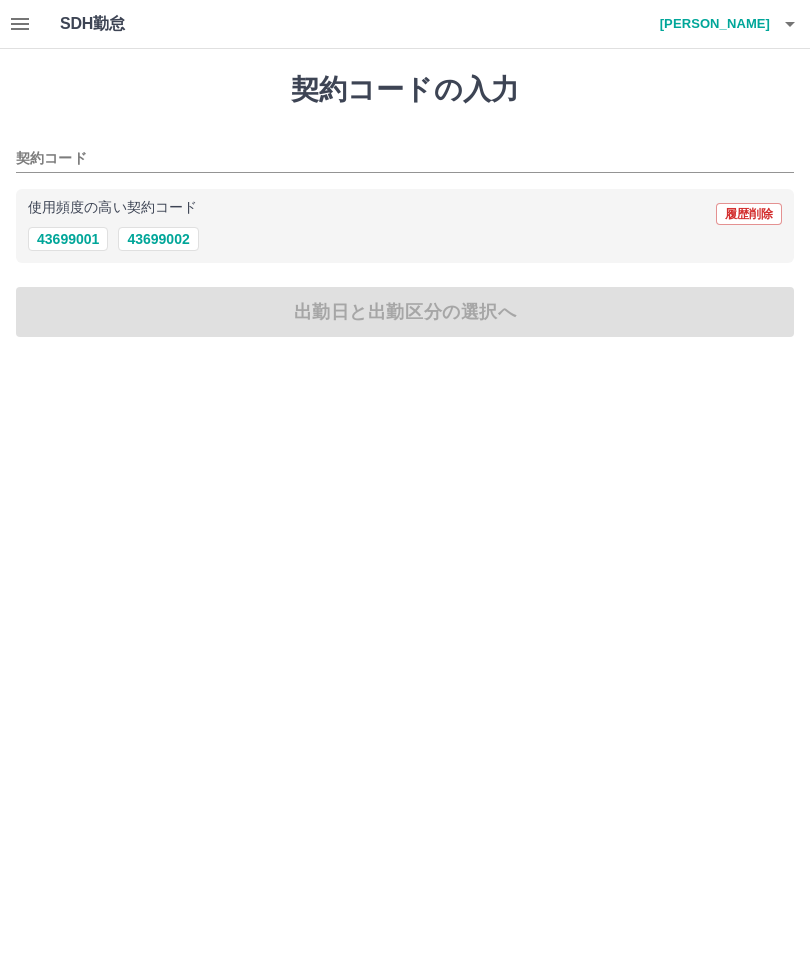 click on "契約コード" at bounding box center (390, 159) 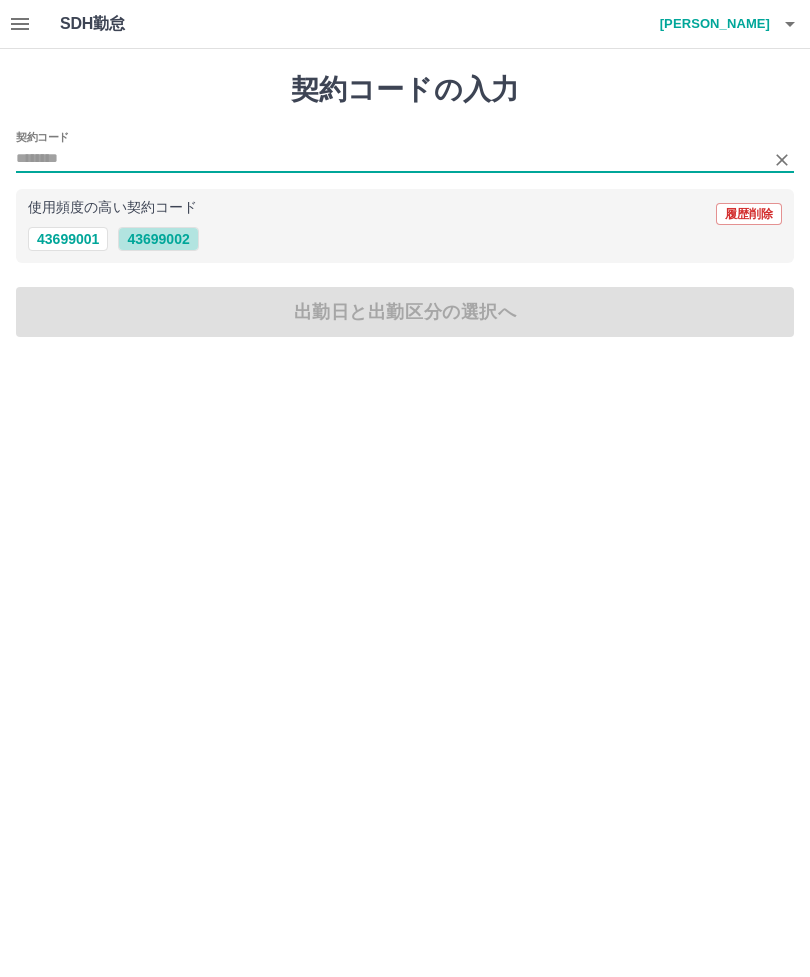 click on "43699002" at bounding box center (158, 239) 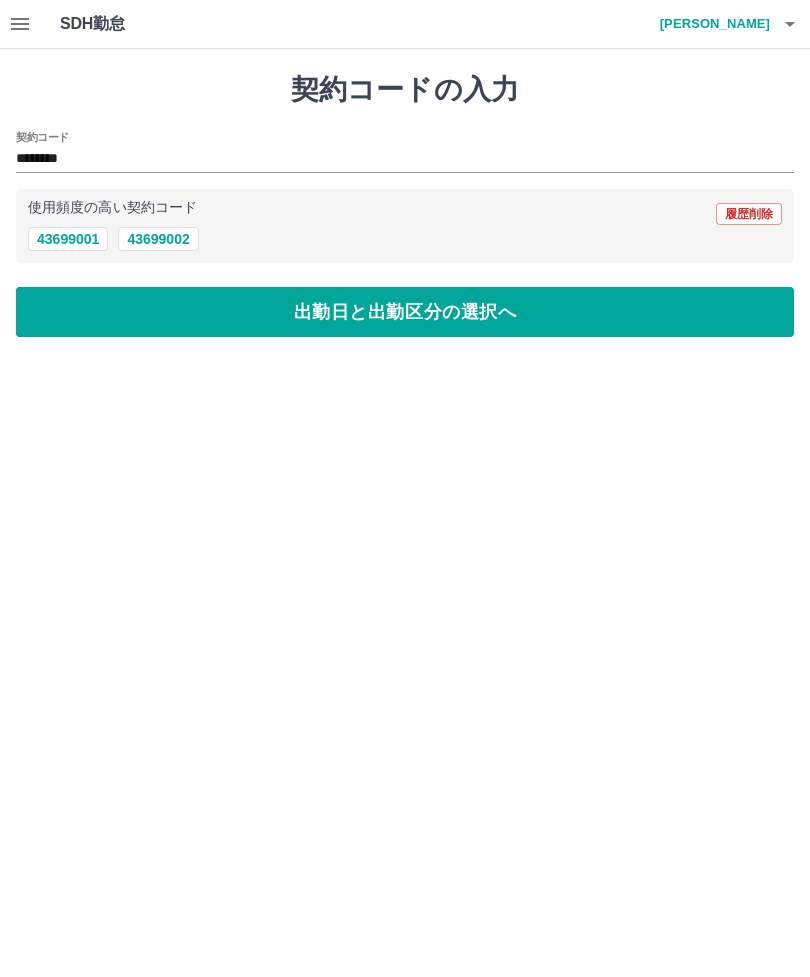 click on "出勤日と出勤区分の選択へ" at bounding box center (405, 312) 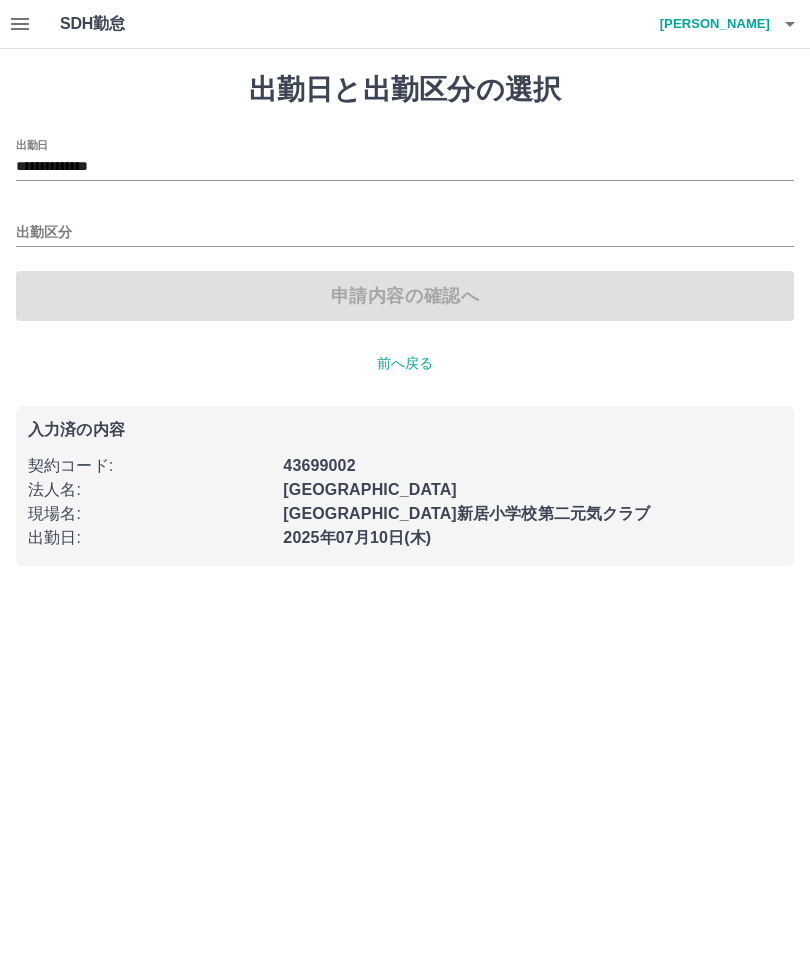 click on "**********" at bounding box center [405, 167] 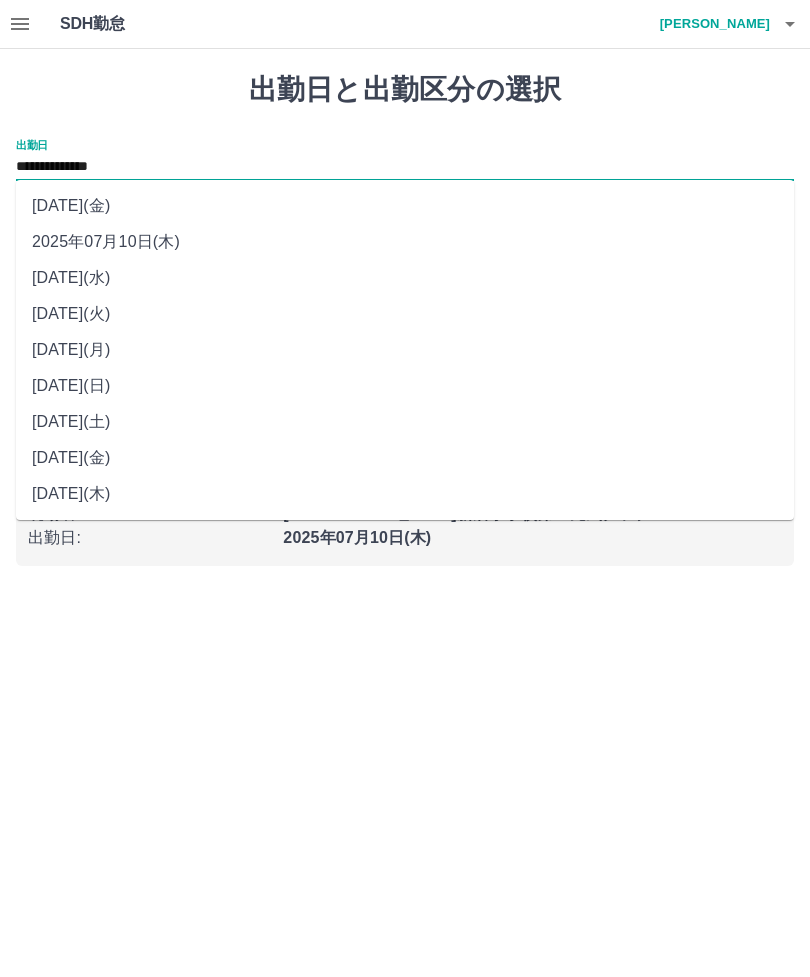 click on "2025年07月08日(火)" at bounding box center [405, 314] 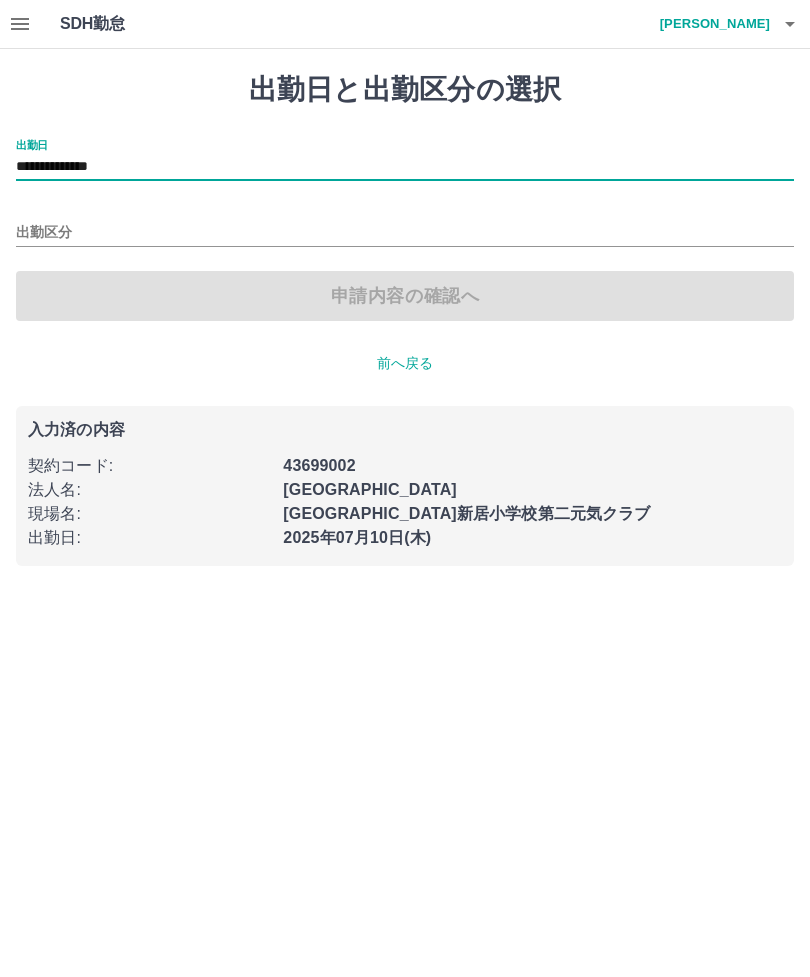 click on "出勤区分" at bounding box center (405, 233) 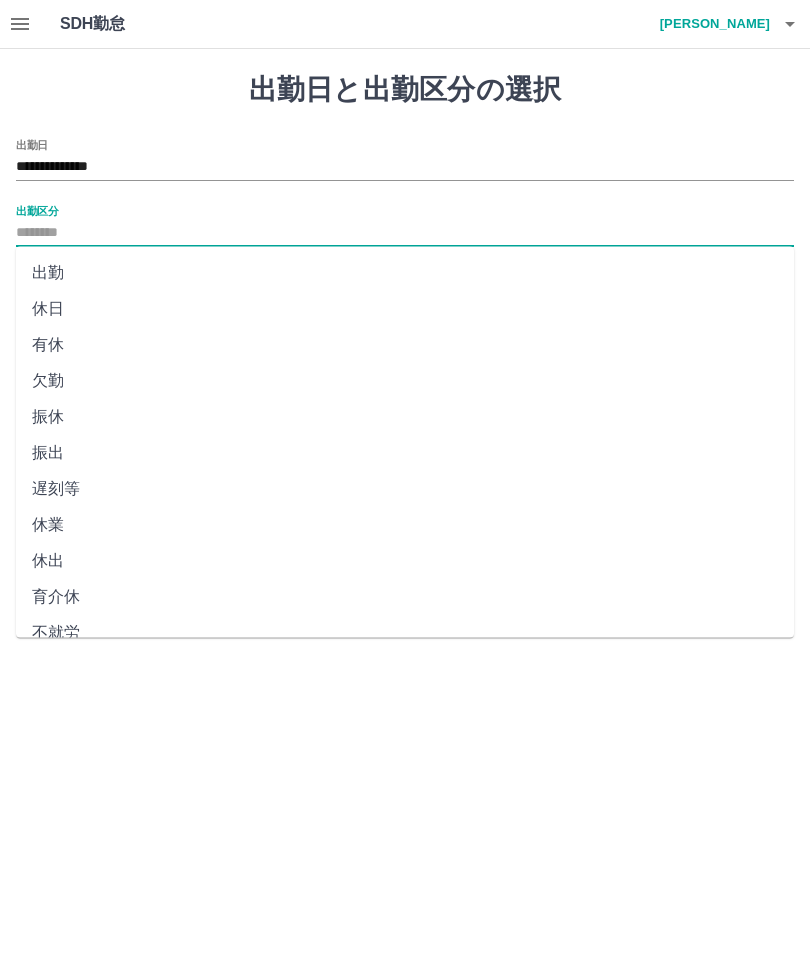 click on "休日" at bounding box center (405, 309) 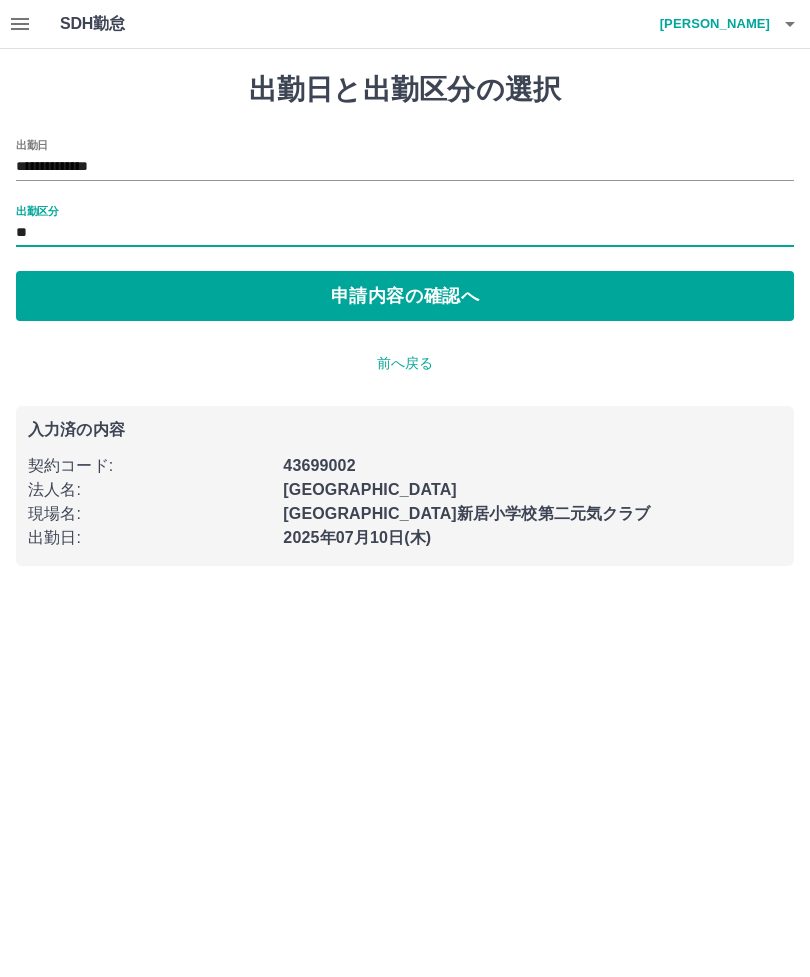 click on "申請内容の確認へ" at bounding box center [405, 296] 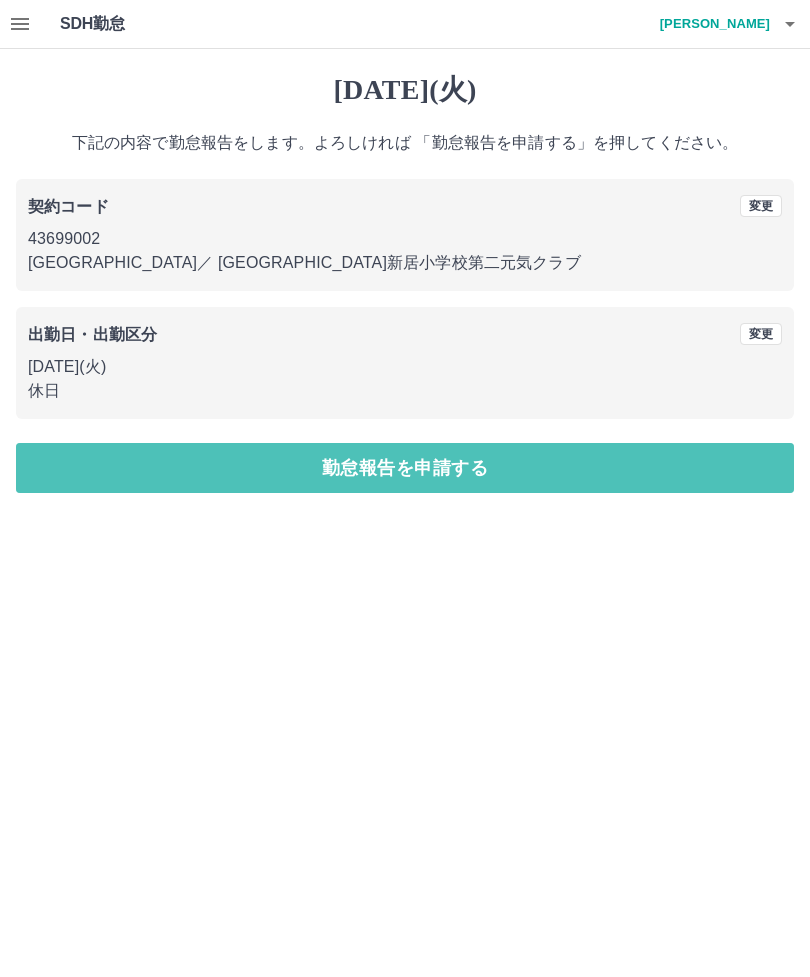 click on "勤怠報告を申請する" at bounding box center [405, 468] 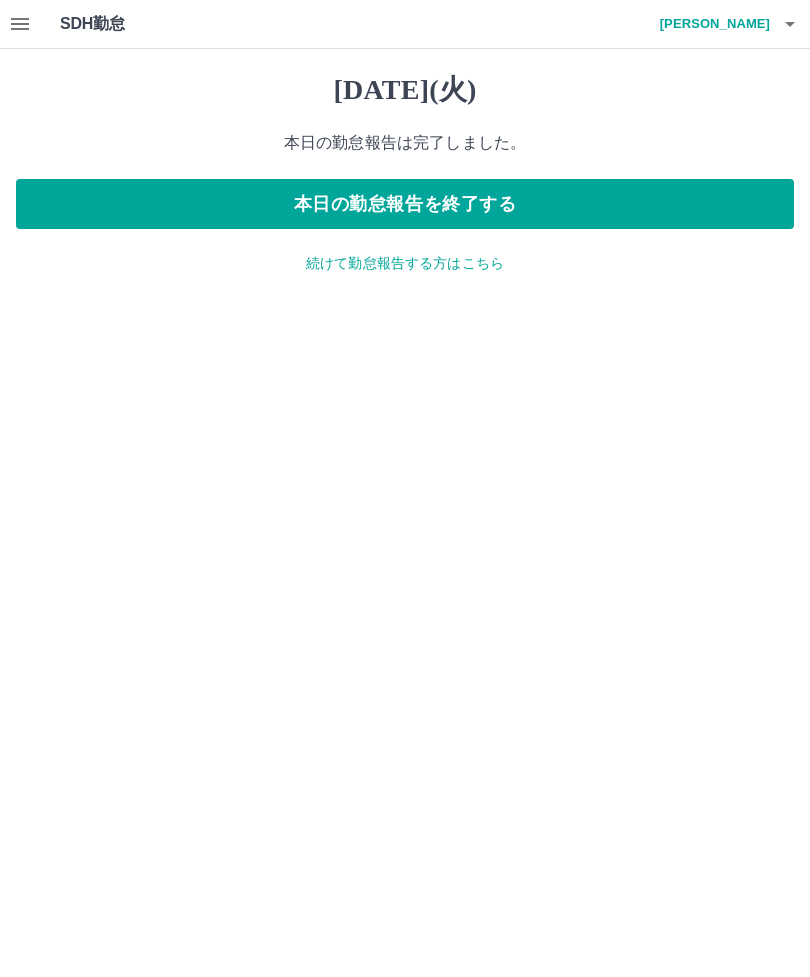 click on "本日の勤怠報告を終了する" at bounding box center [405, 204] 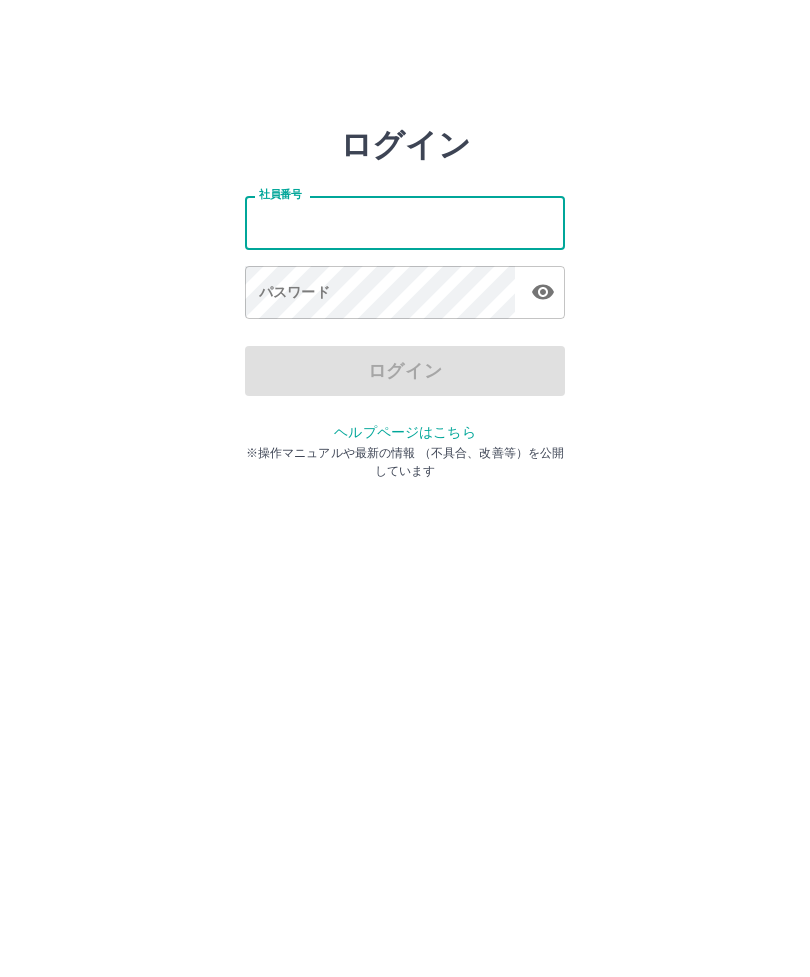 scroll, scrollTop: 0, scrollLeft: 0, axis: both 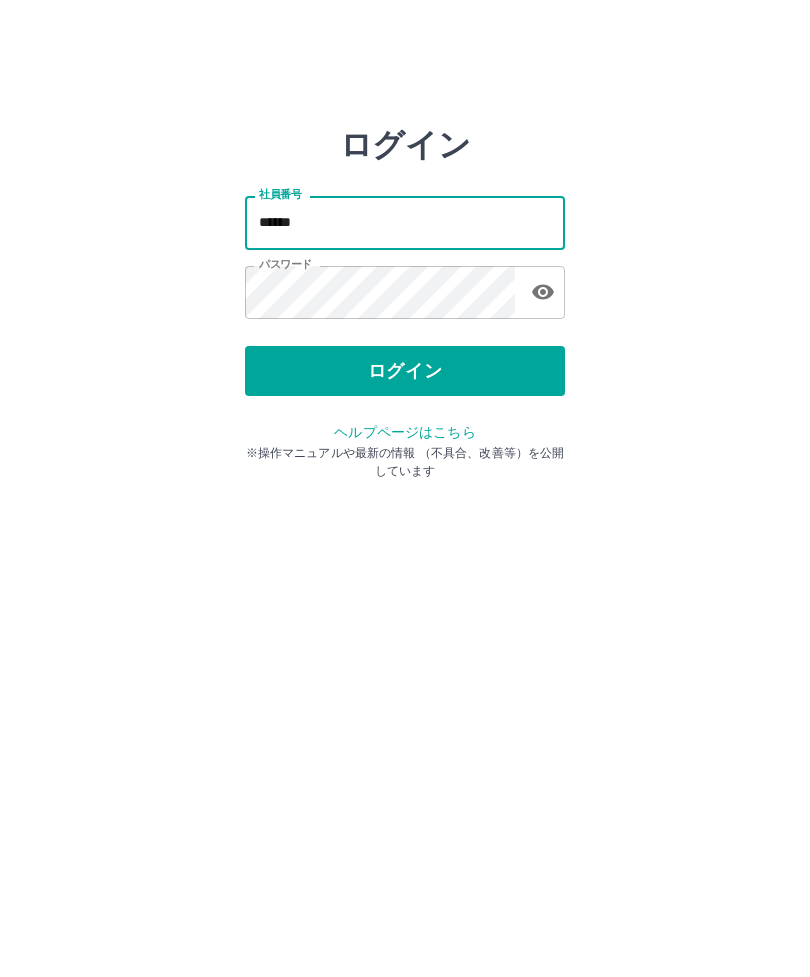 click on "*****" at bounding box center [405, 222] 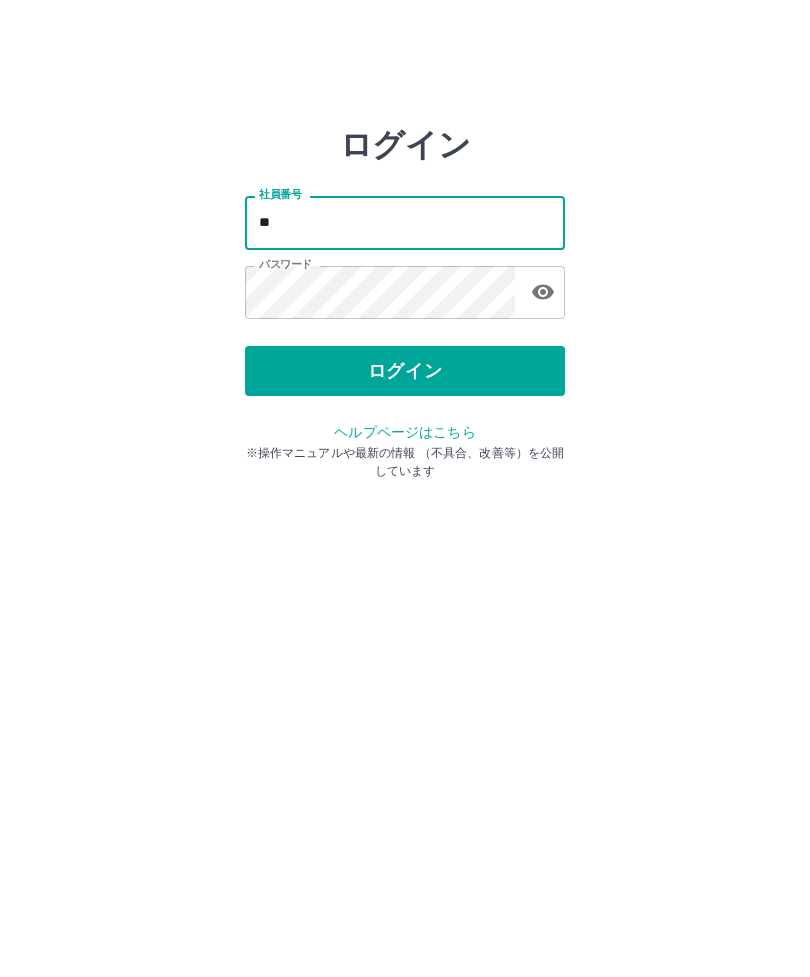 type on "*" 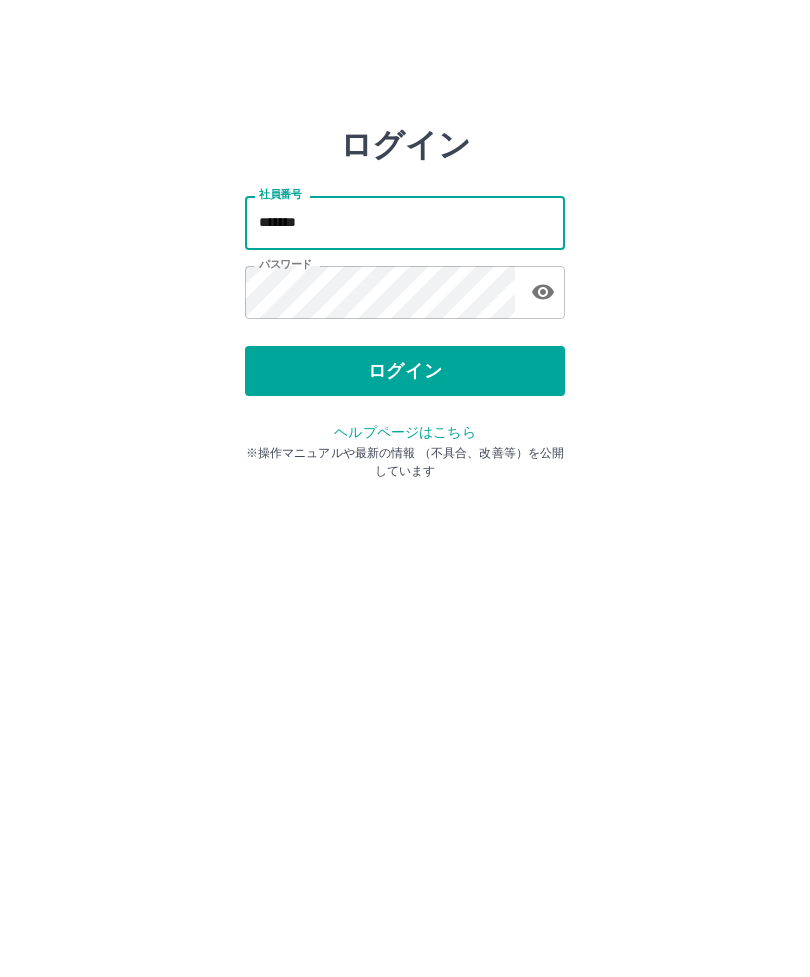 type on "*******" 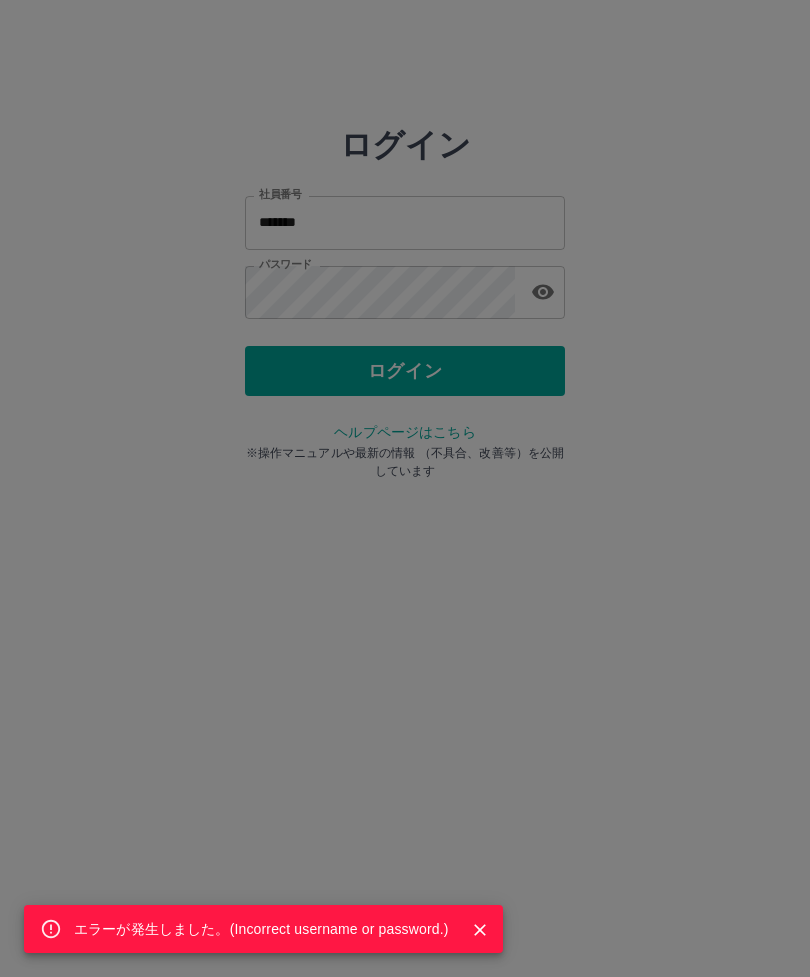 click on "エラーが発生しました。( Incorrect username or password. )" at bounding box center [405, 488] 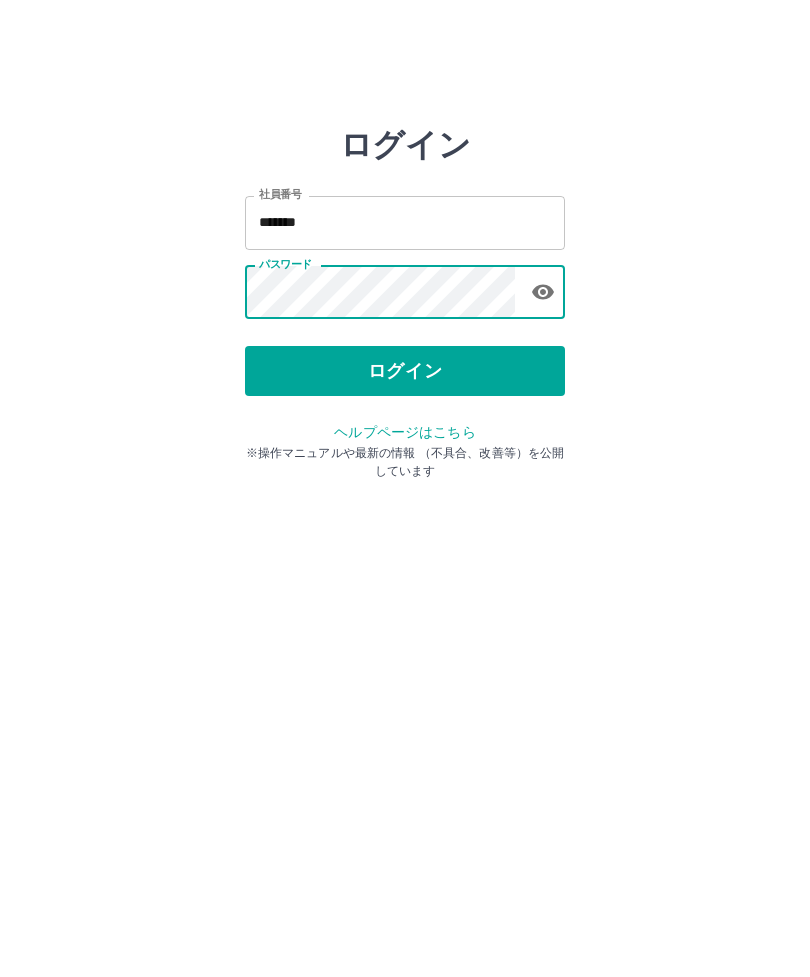 click on "ログイン" at bounding box center [405, 371] 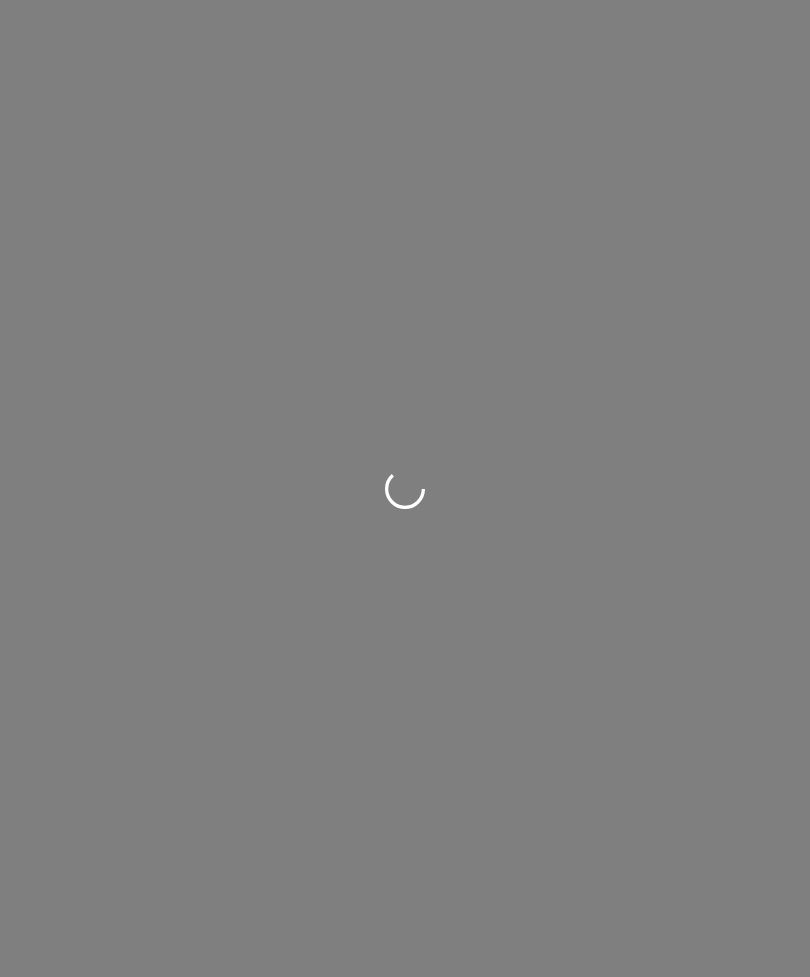 scroll, scrollTop: 0, scrollLeft: 0, axis: both 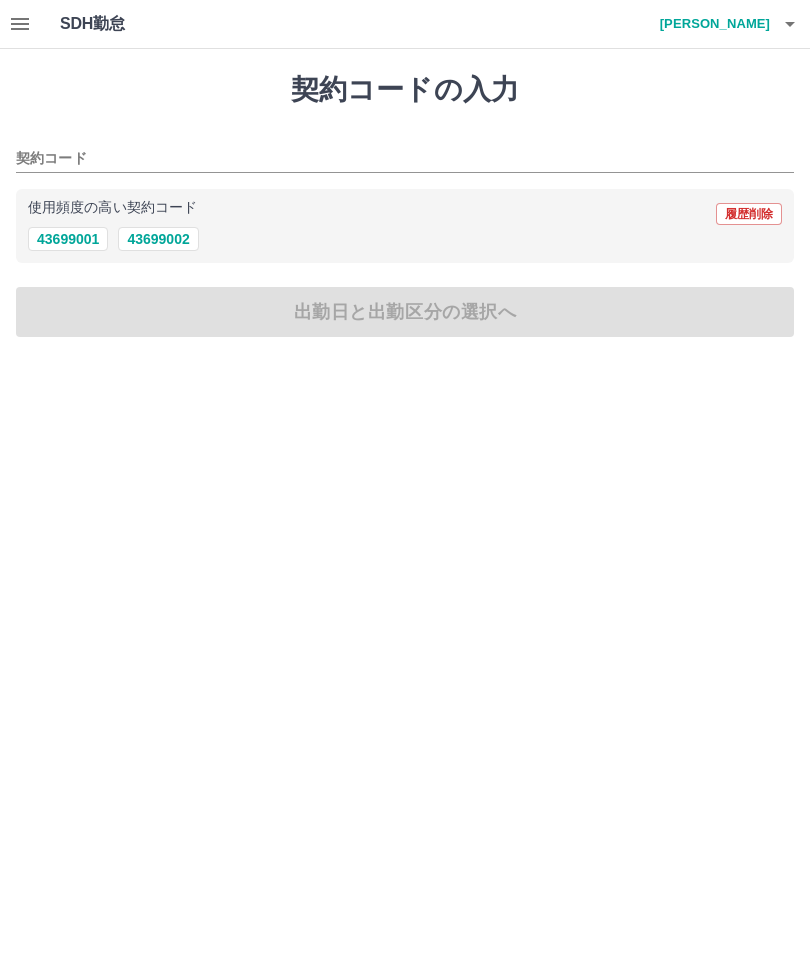click on "契約コード" at bounding box center (390, 159) 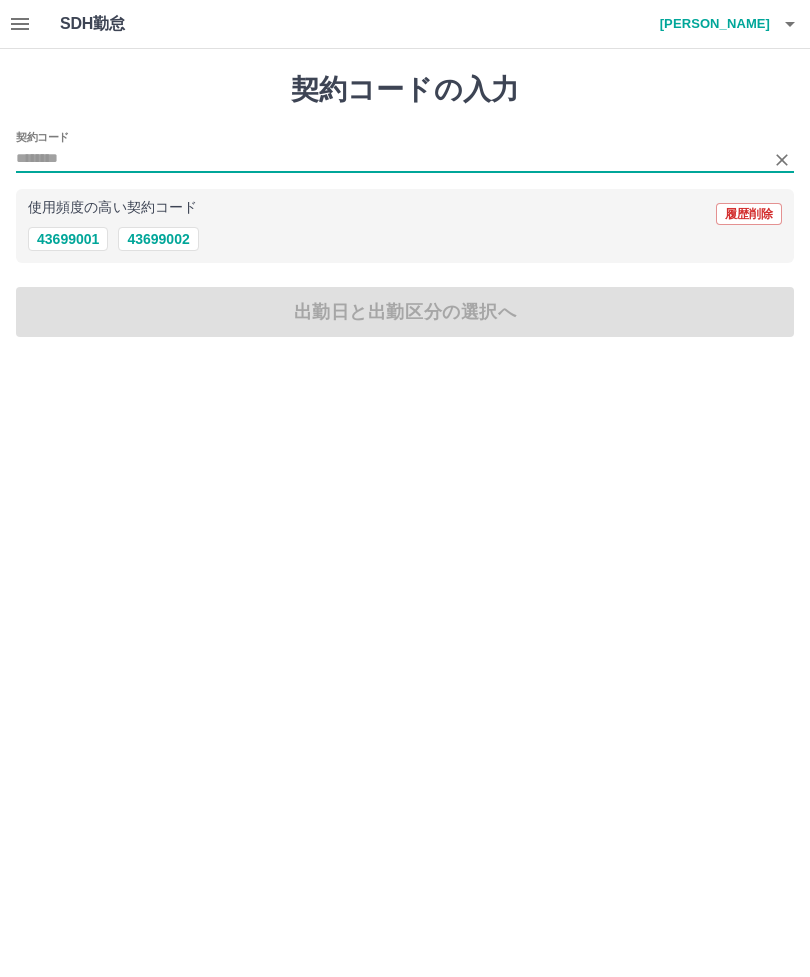 click on "43699002" at bounding box center [158, 239] 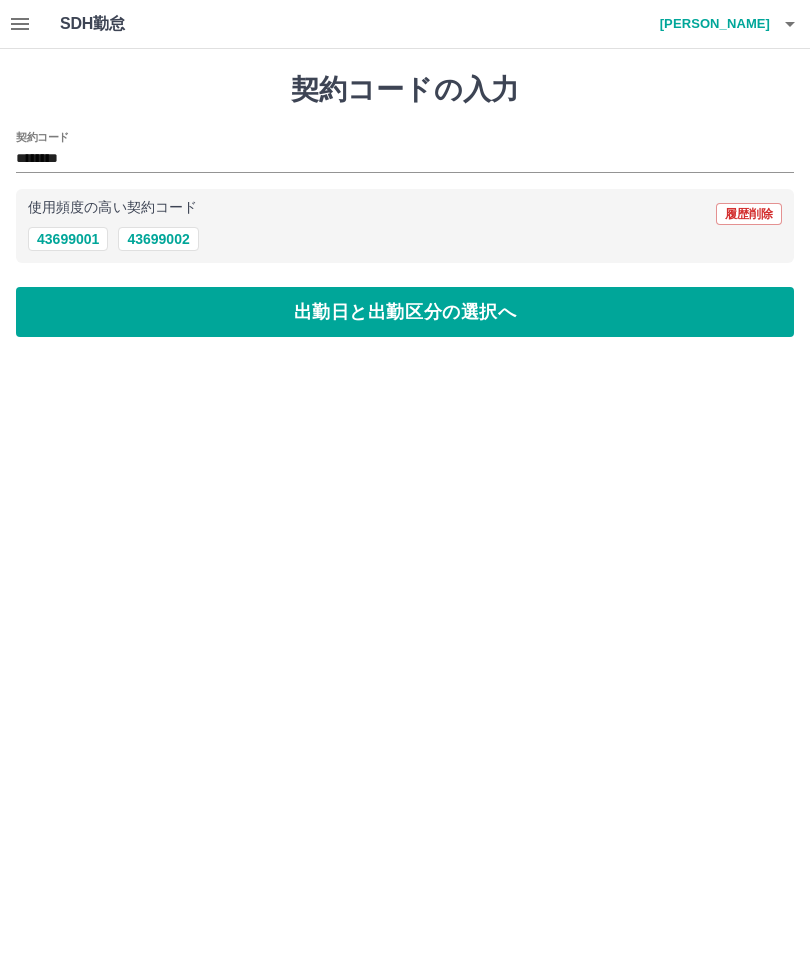 click on "出勤日と出勤区分の選択へ" at bounding box center [405, 312] 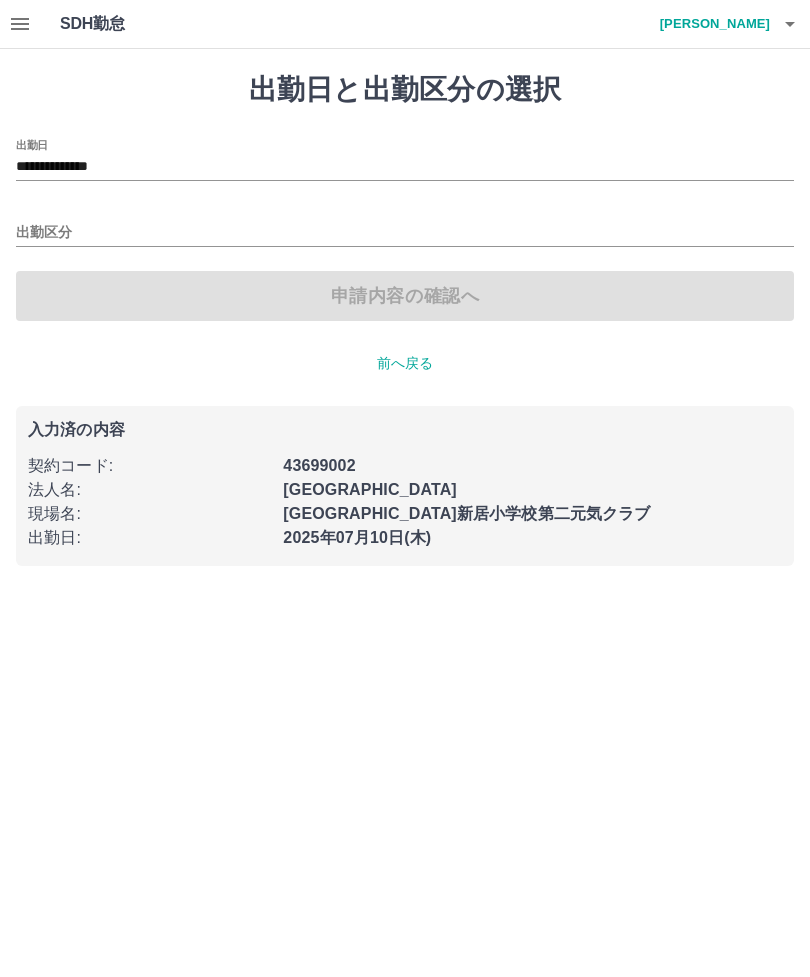 click on "**********" at bounding box center (405, 167) 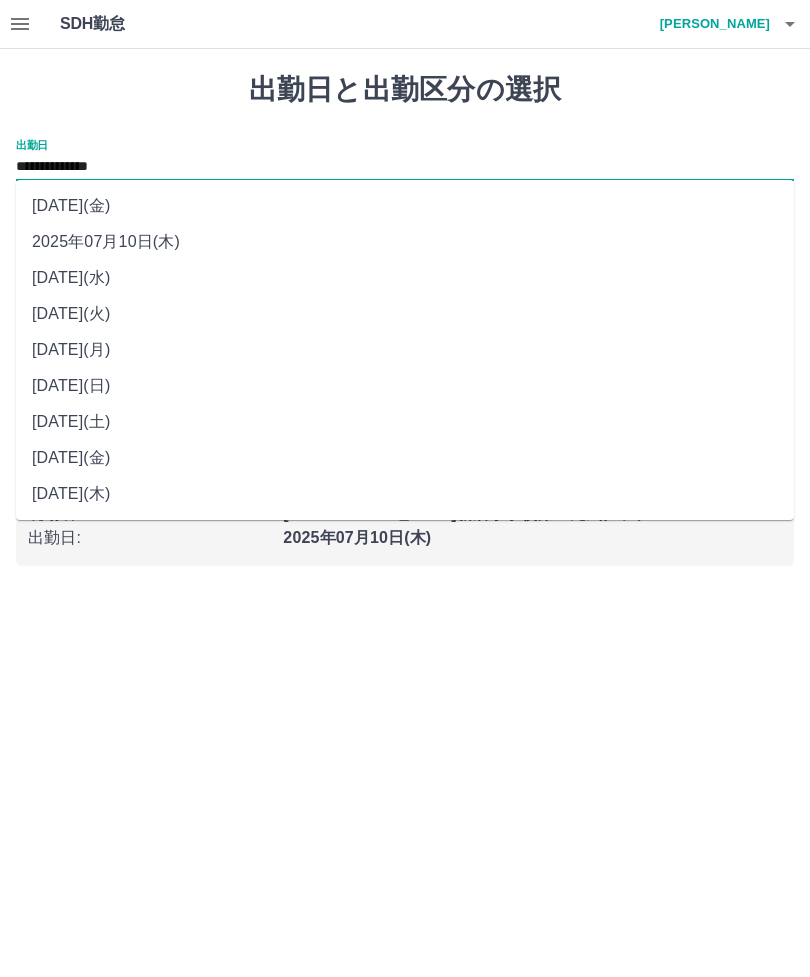 click on "[DATE](水)" at bounding box center (405, 278) 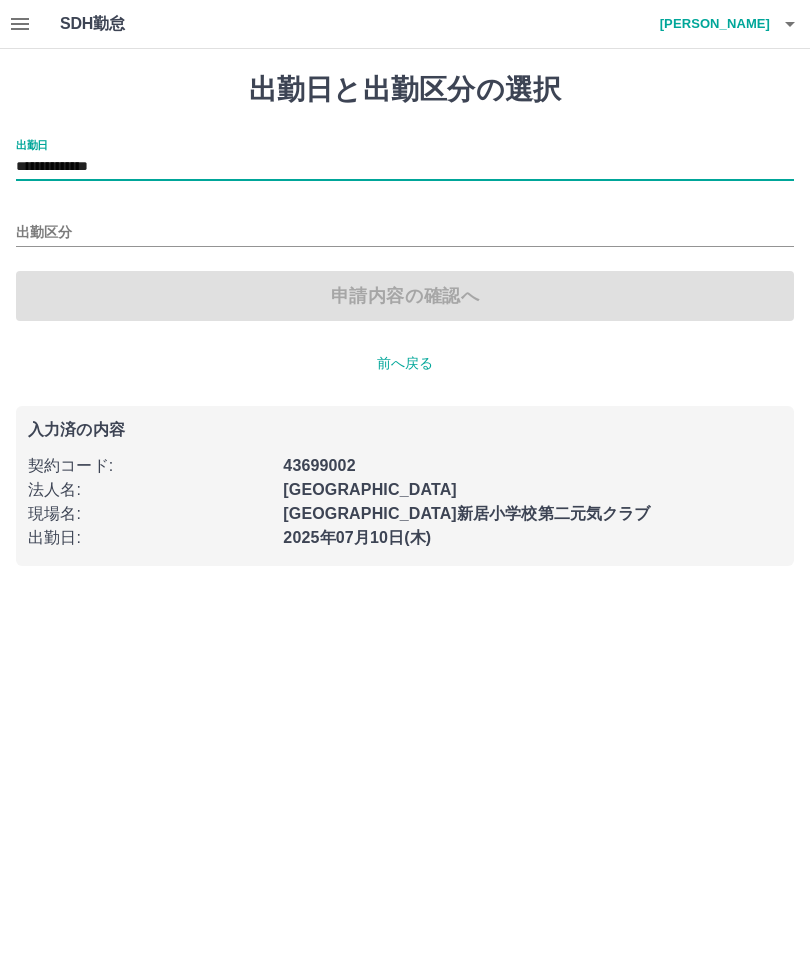 type on "**********" 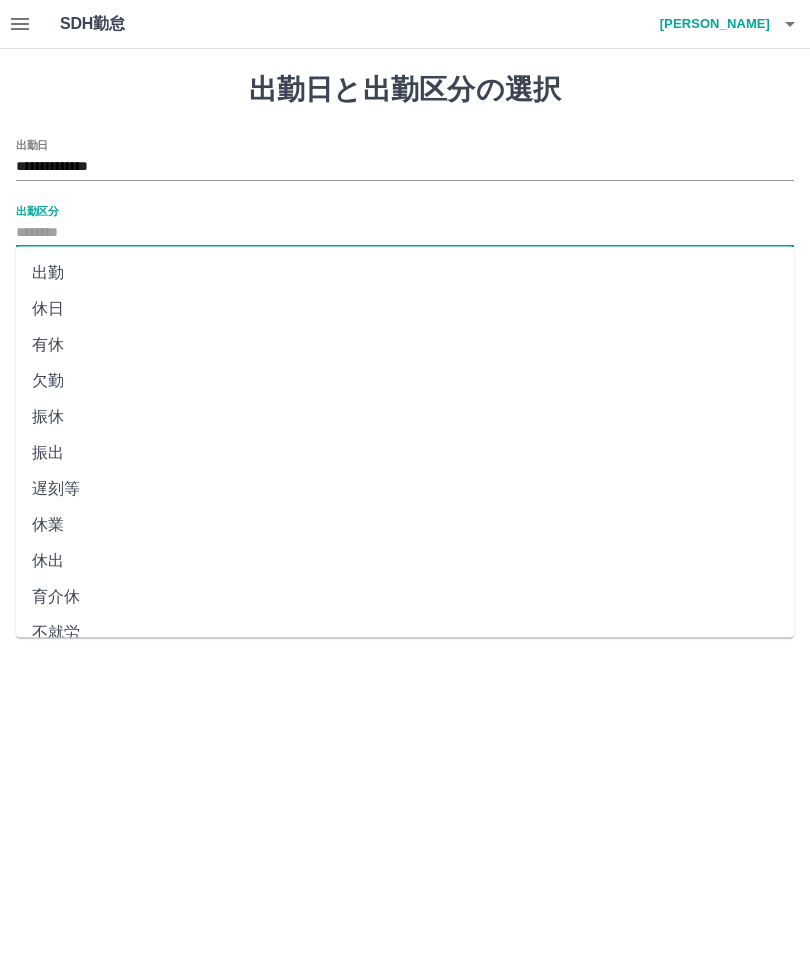 click on "休日" at bounding box center (405, 309) 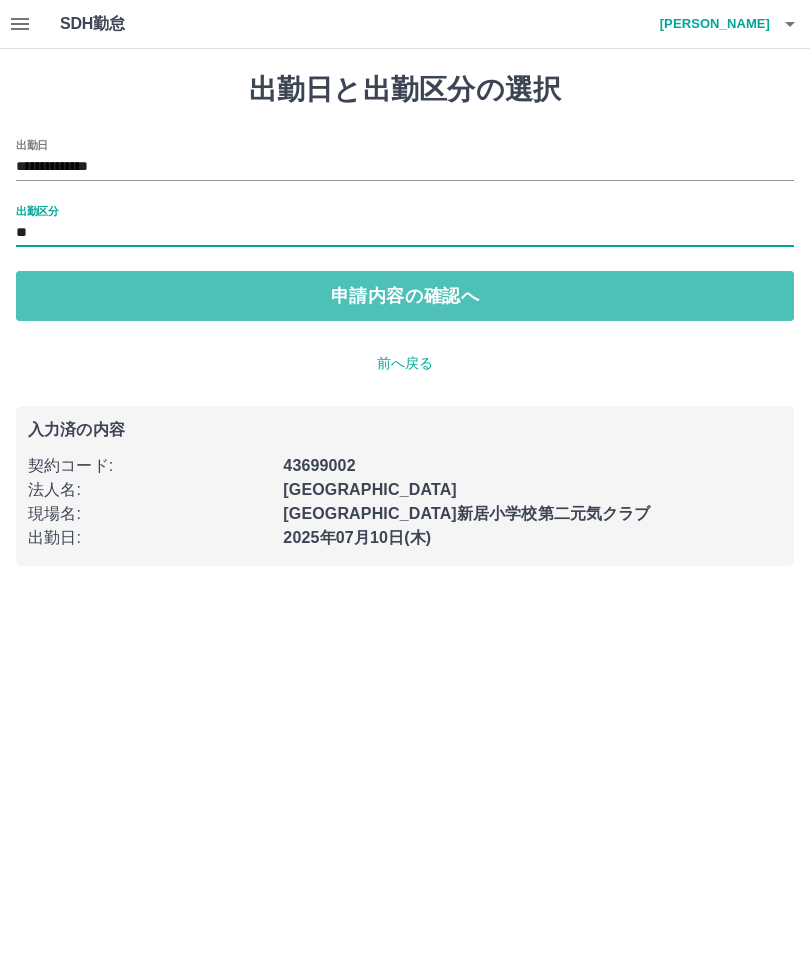click on "申請内容の確認へ" at bounding box center [405, 296] 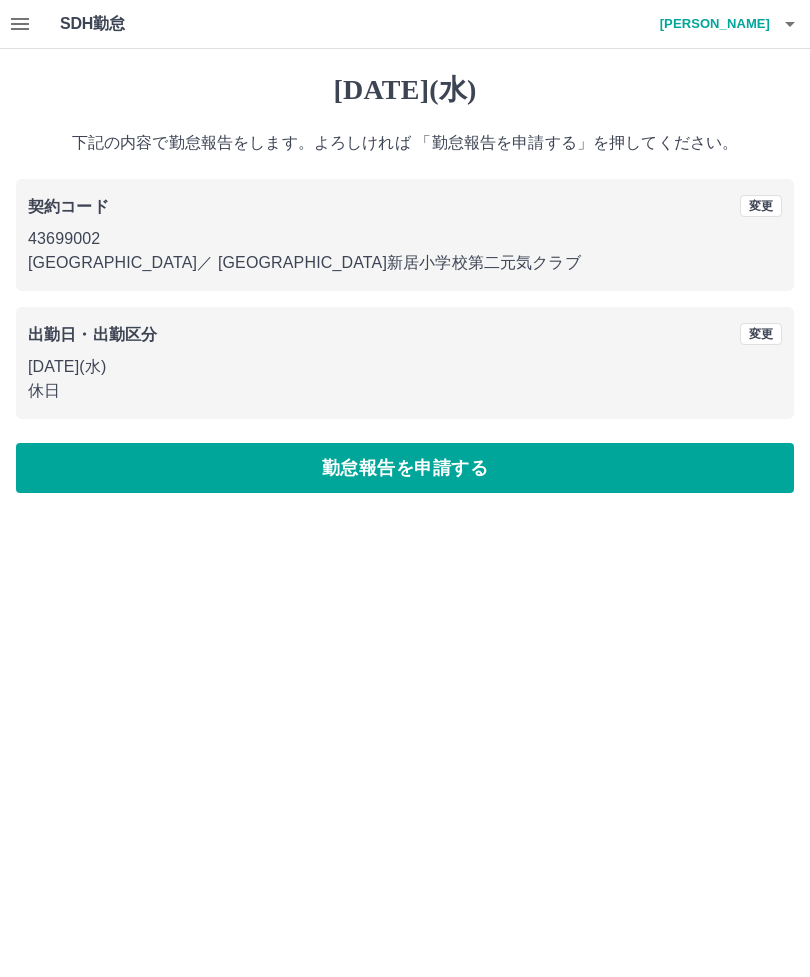 click on "勤怠報告を申請する" at bounding box center (405, 468) 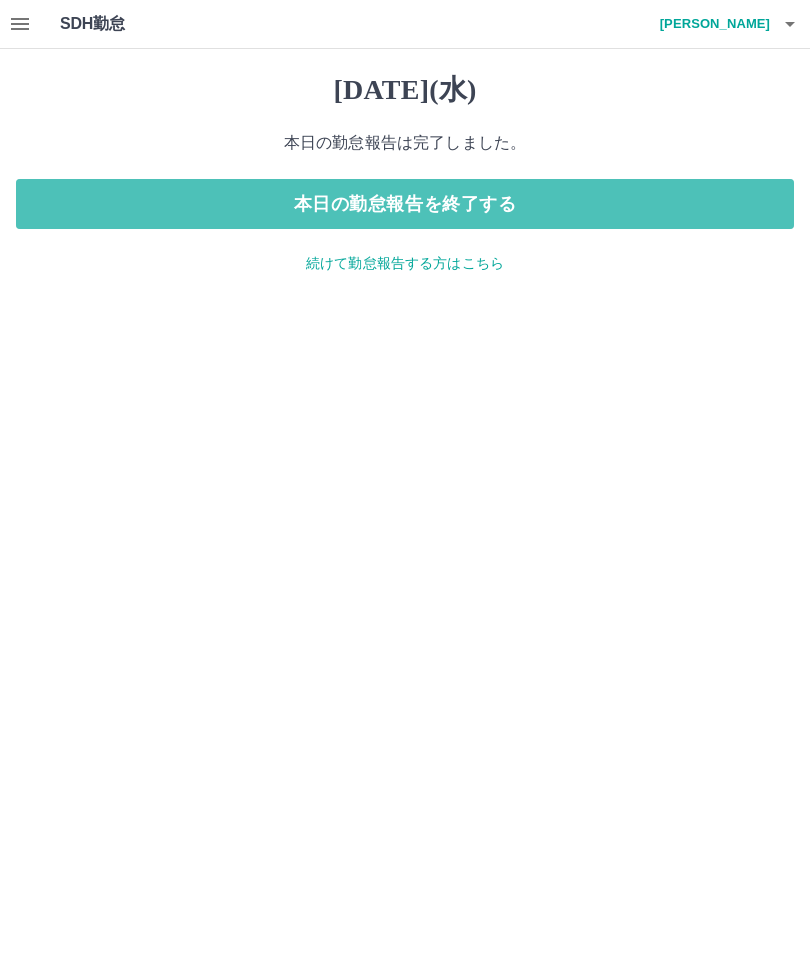 click on "本日の勤怠報告を終了する" at bounding box center [405, 204] 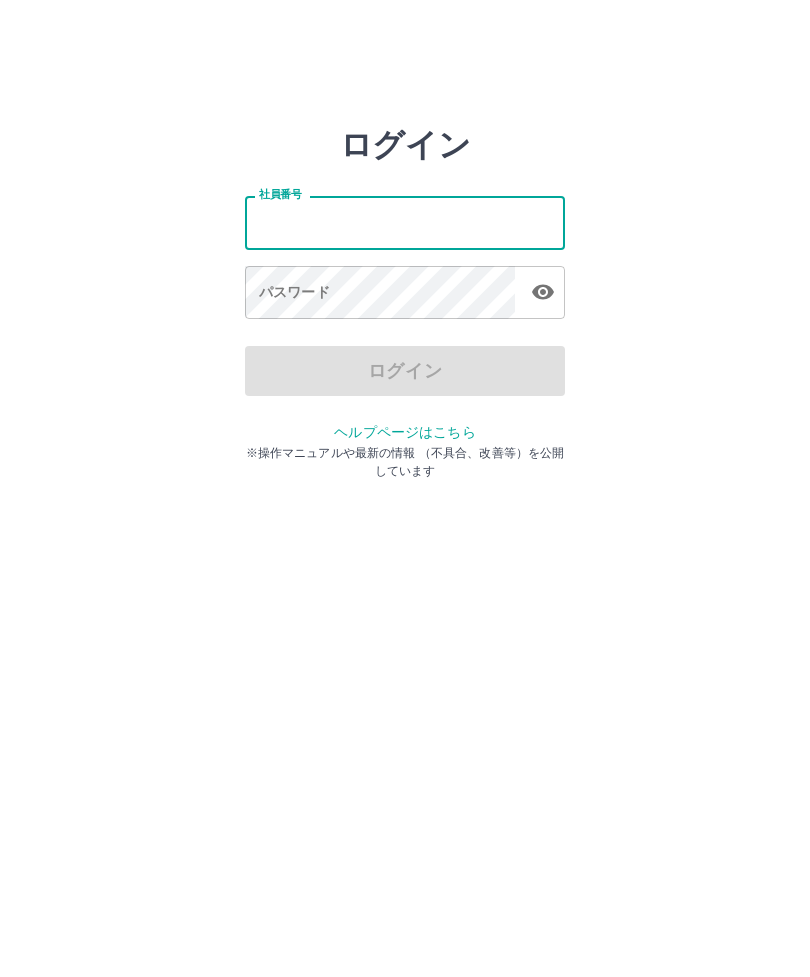 scroll, scrollTop: 0, scrollLeft: 0, axis: both 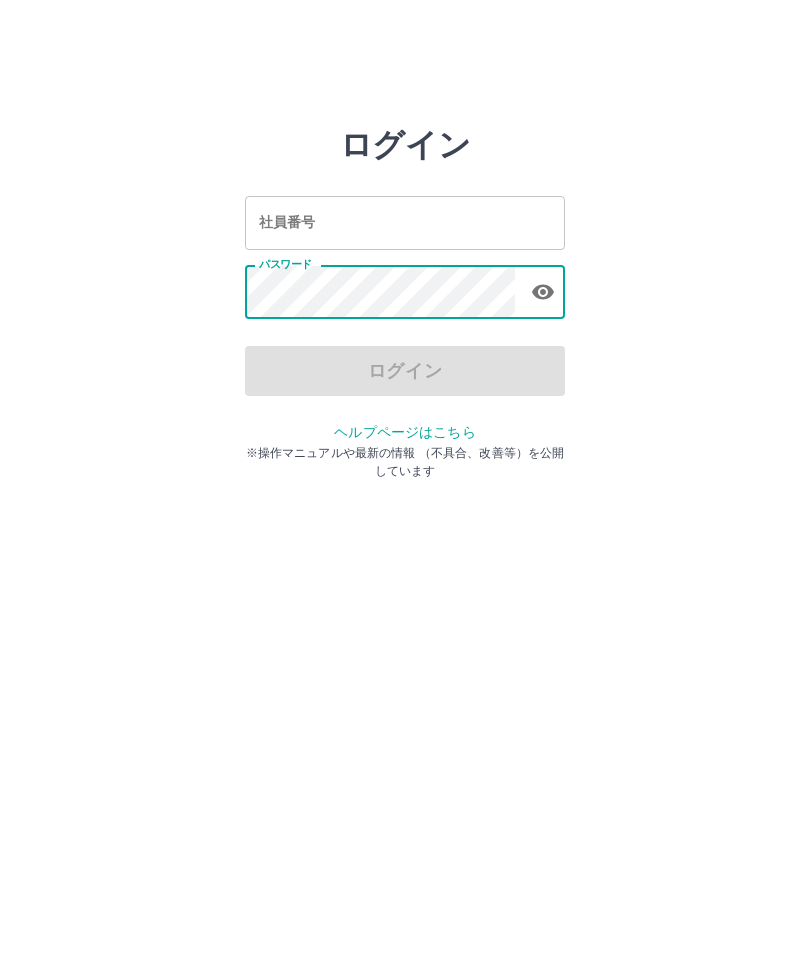 click on "社員番号" at bounding box center [405, 222] 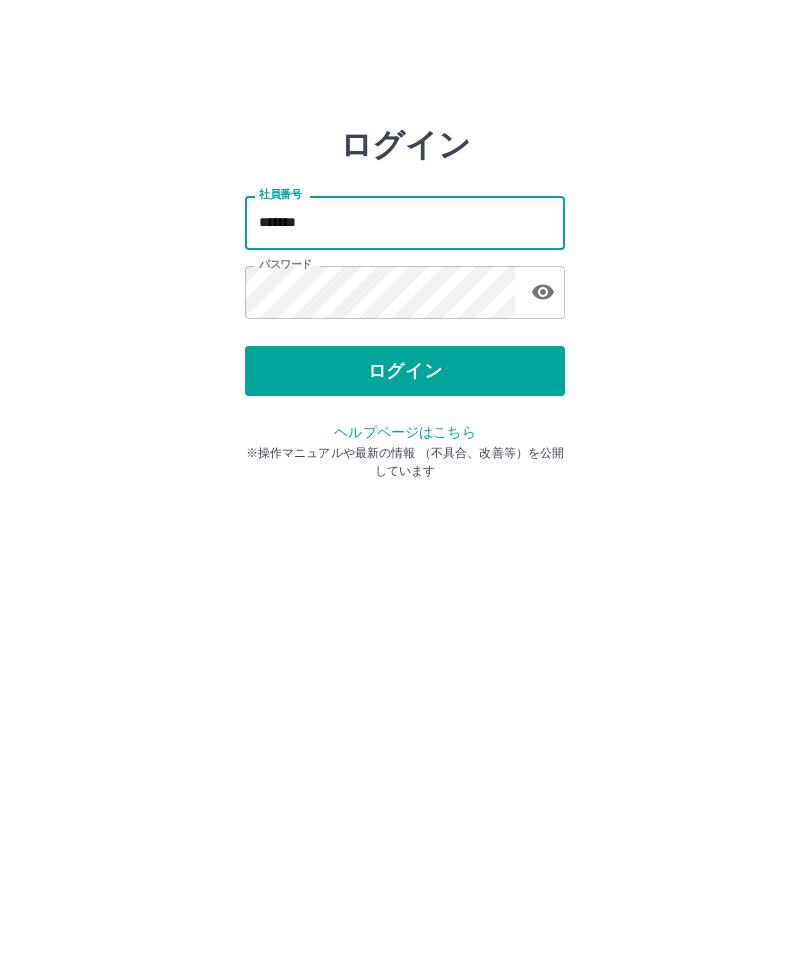 type on "*******" 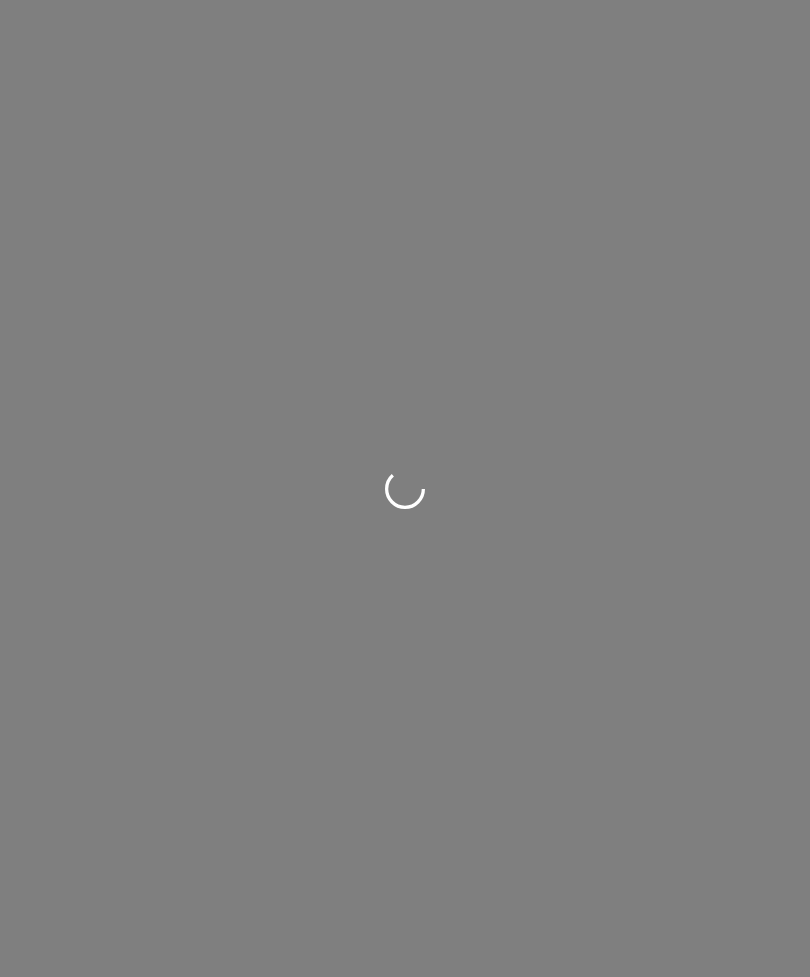 scroll, scrollTop: 0, scrollLeft: 0, axis: both 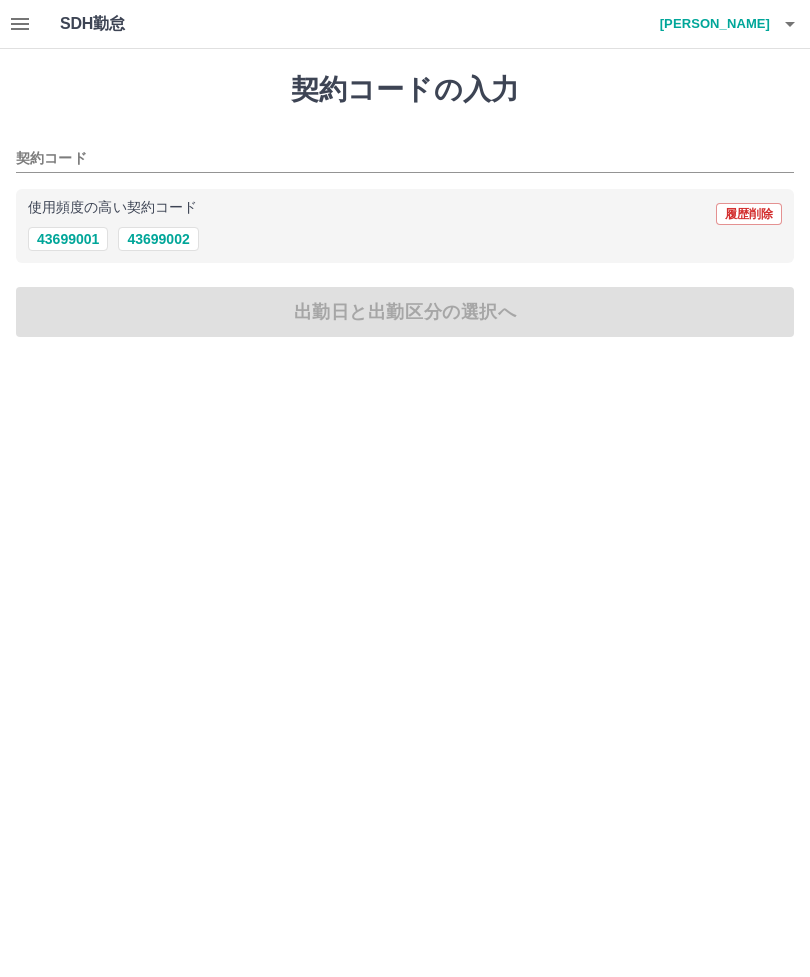click on "43699002" at bounding box center (158, 239) 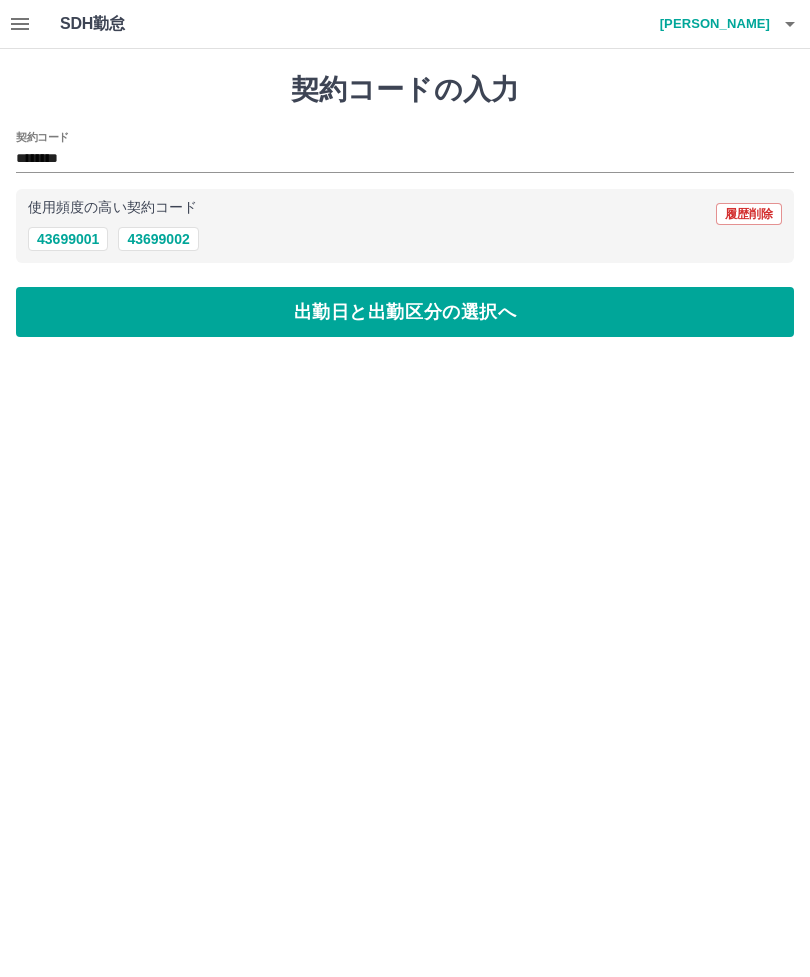 click on "出勤日と出勤区分の選択へ" at bounding box center [405, 312] 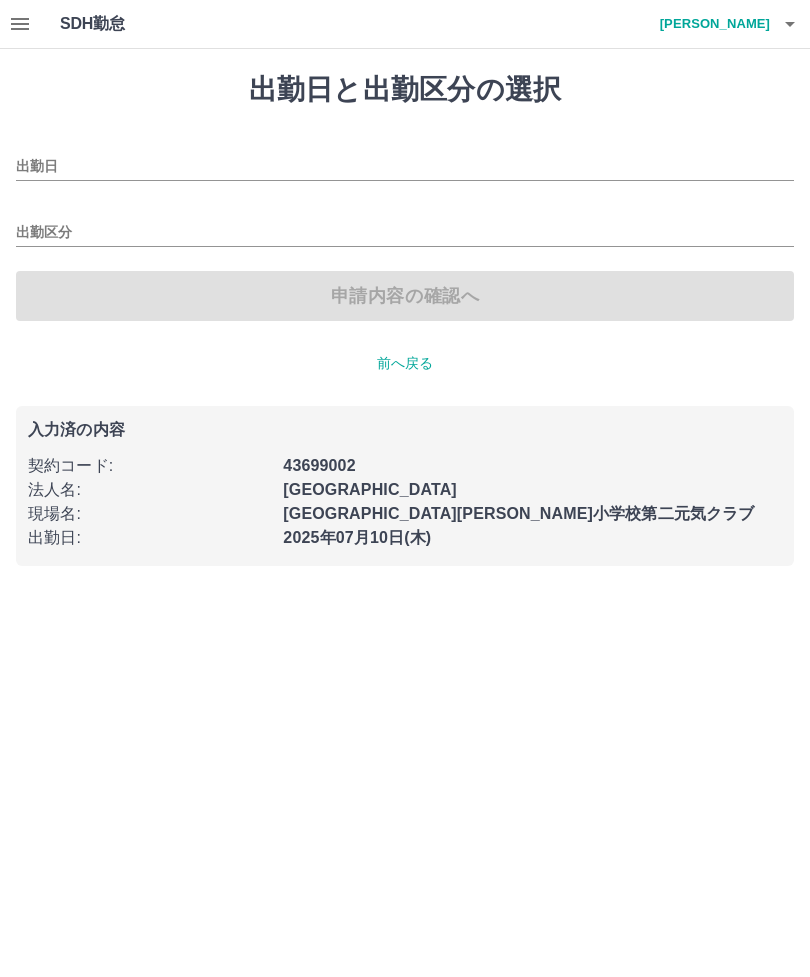 type on "**********" 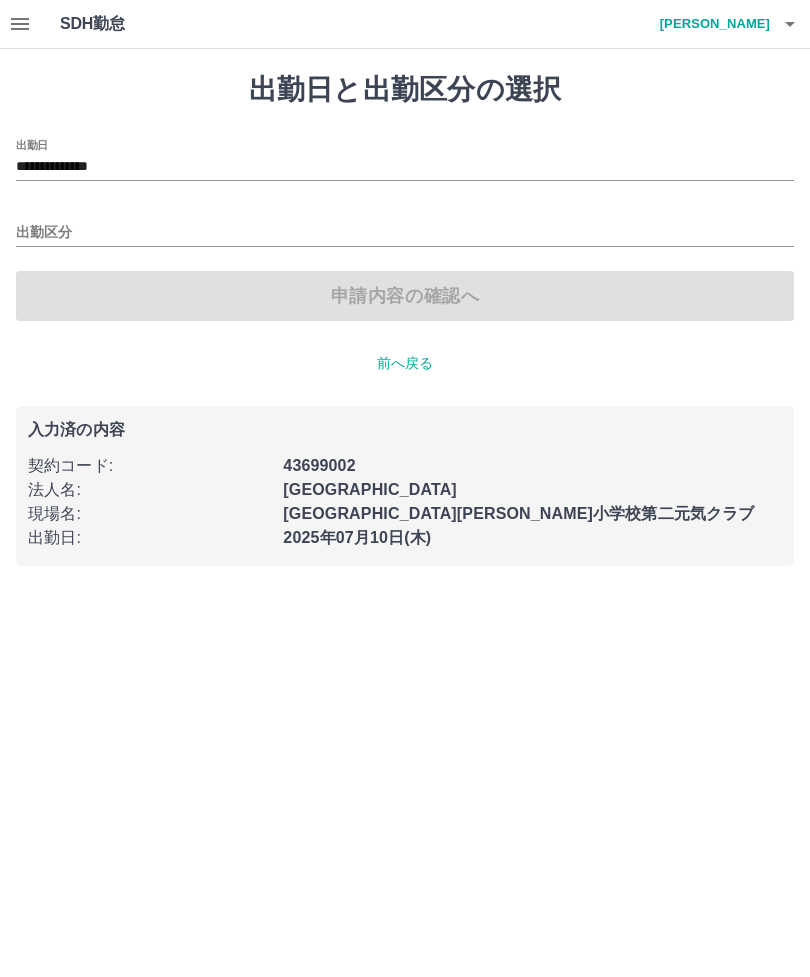 click 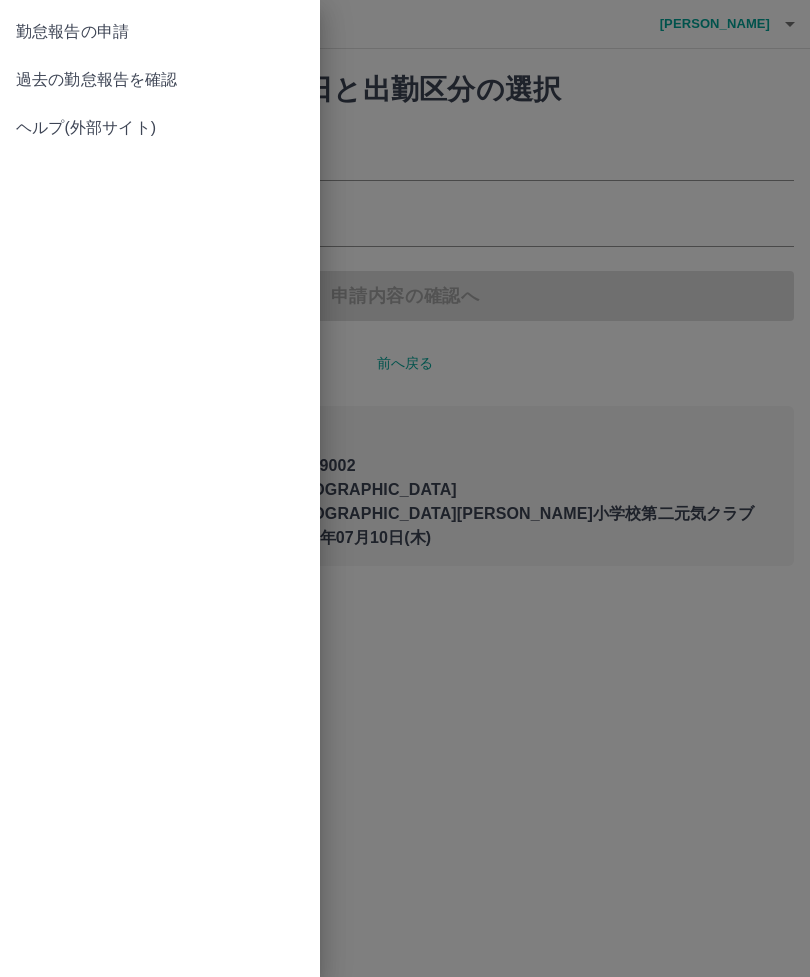 click on "過去の勤怠報告を確認" at bounding box center (160, 80) 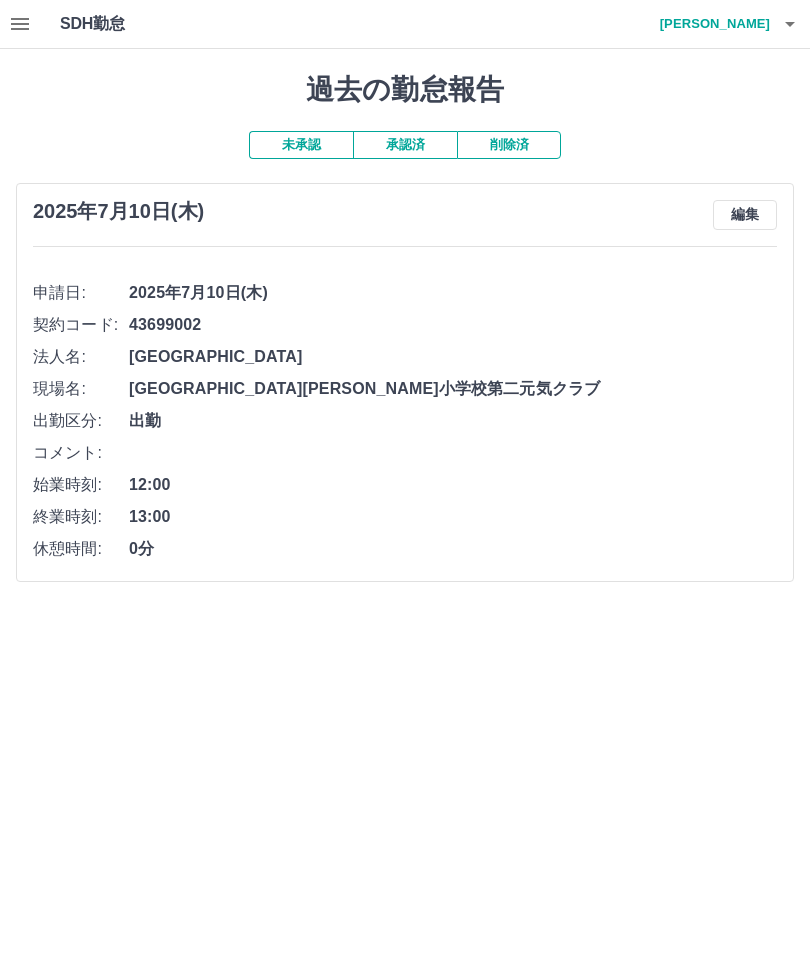click on "編集" at bounding box center [745, 215] 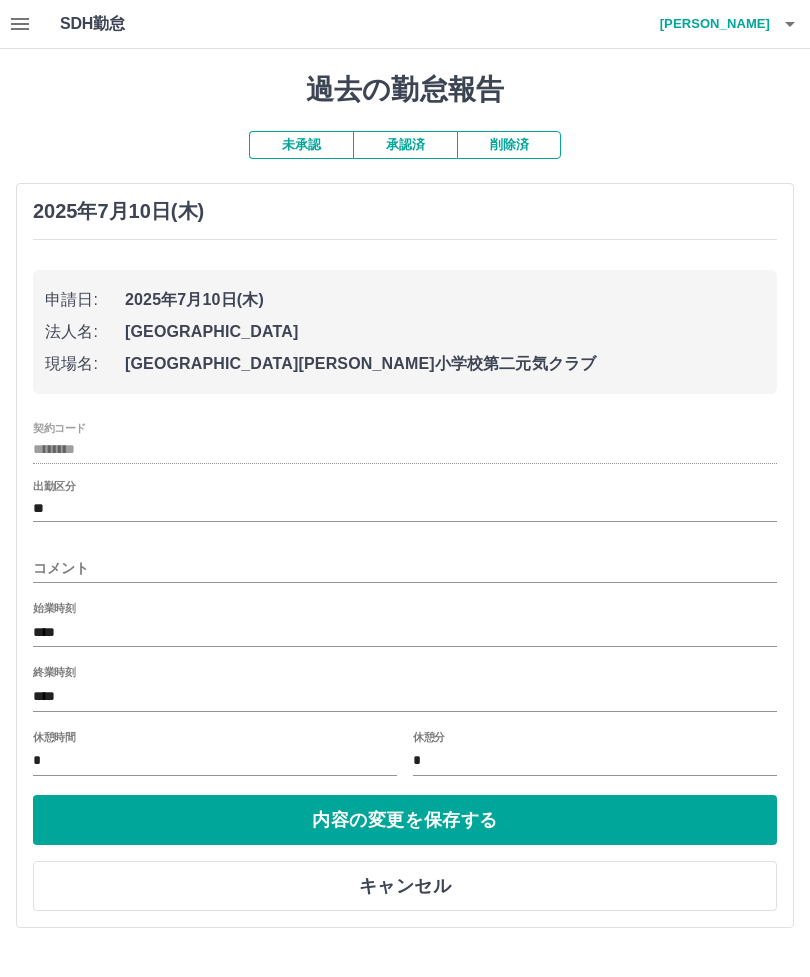 click on "内容の変更を保存する" at bounding box center [405, 820] 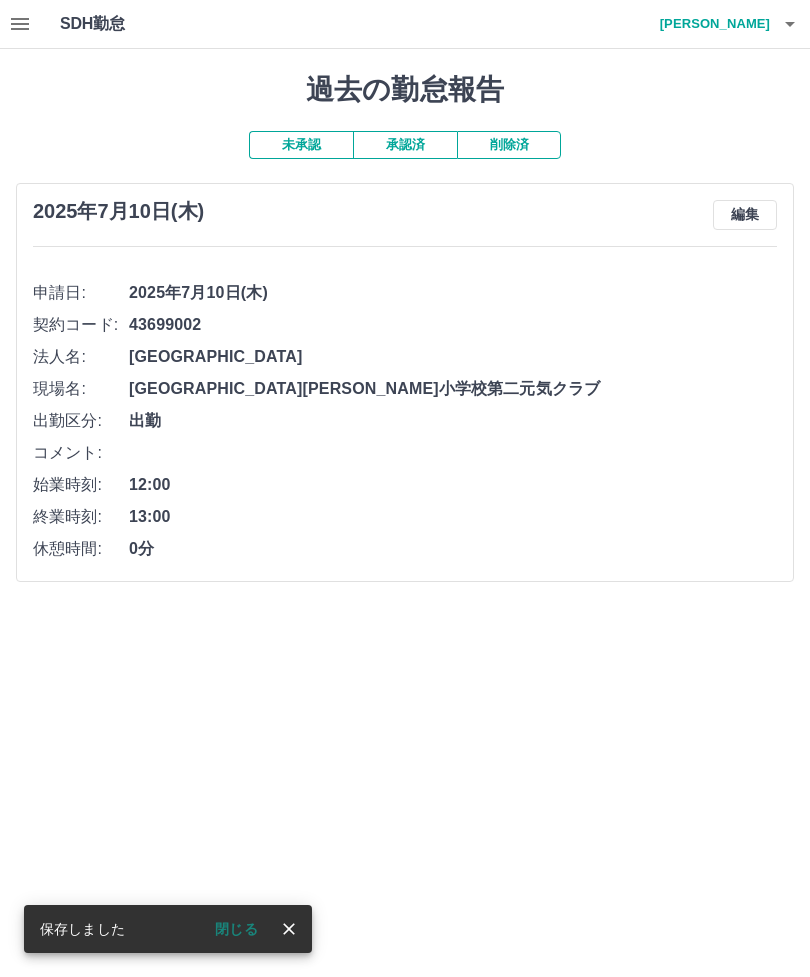 click on "閉じる" at bounding box center (236, 929) 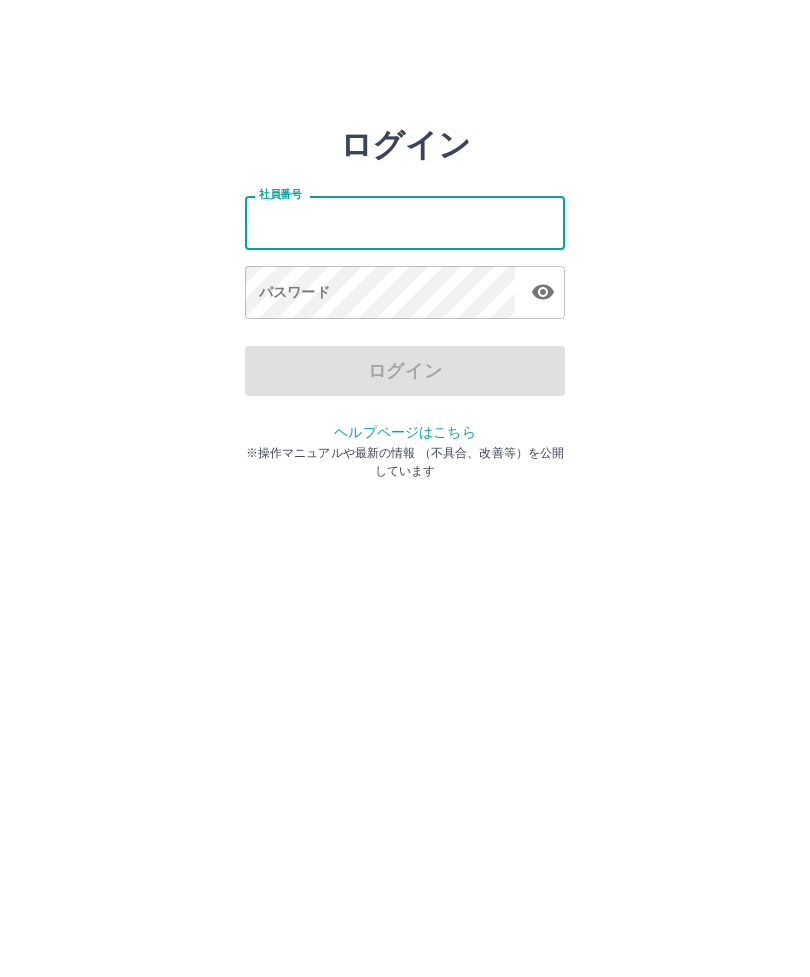 scroll, scrollTop: 0, scrollLeft: 0, axis: both 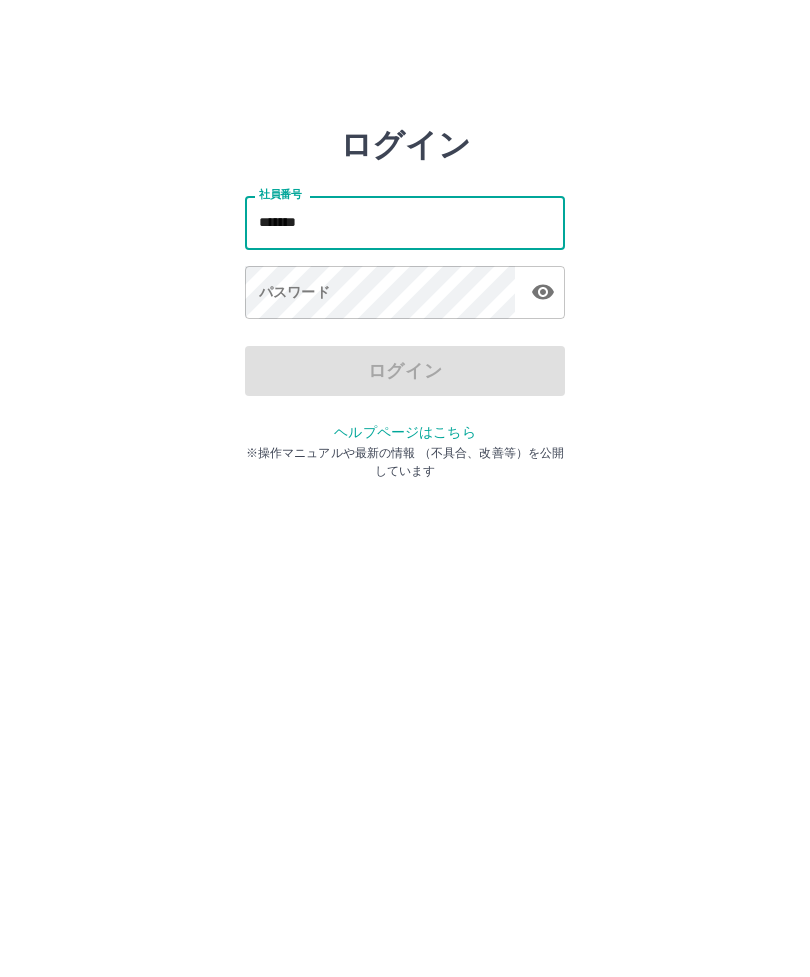 type on "*******" 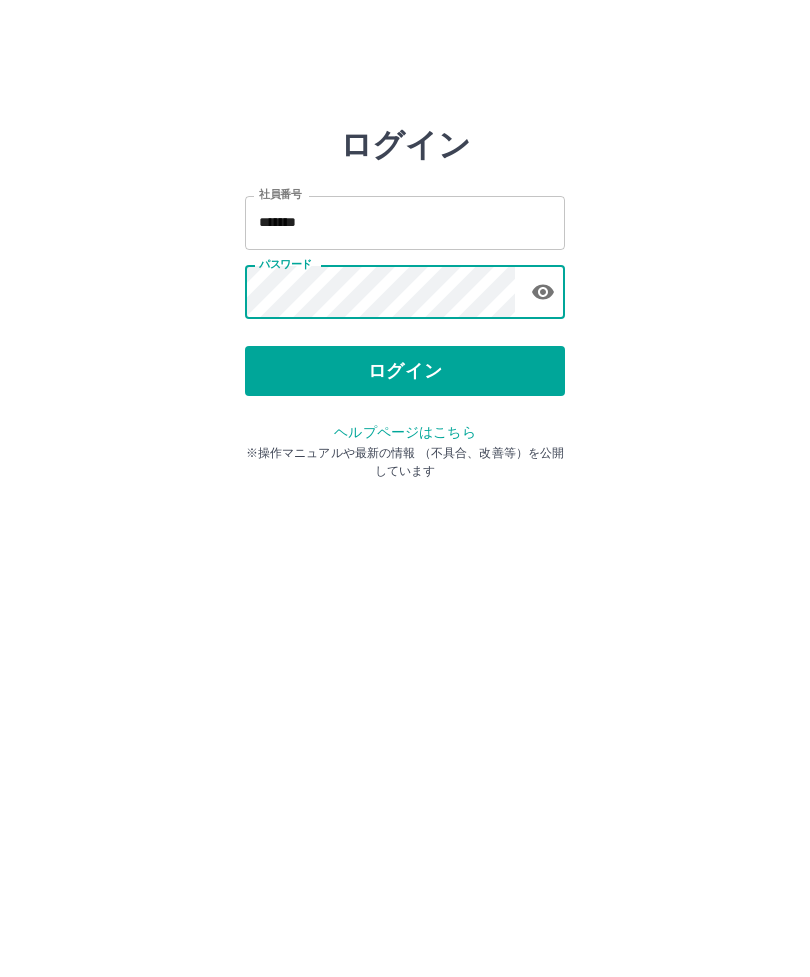 click on "ログイン" at bounding box center (405, 371) 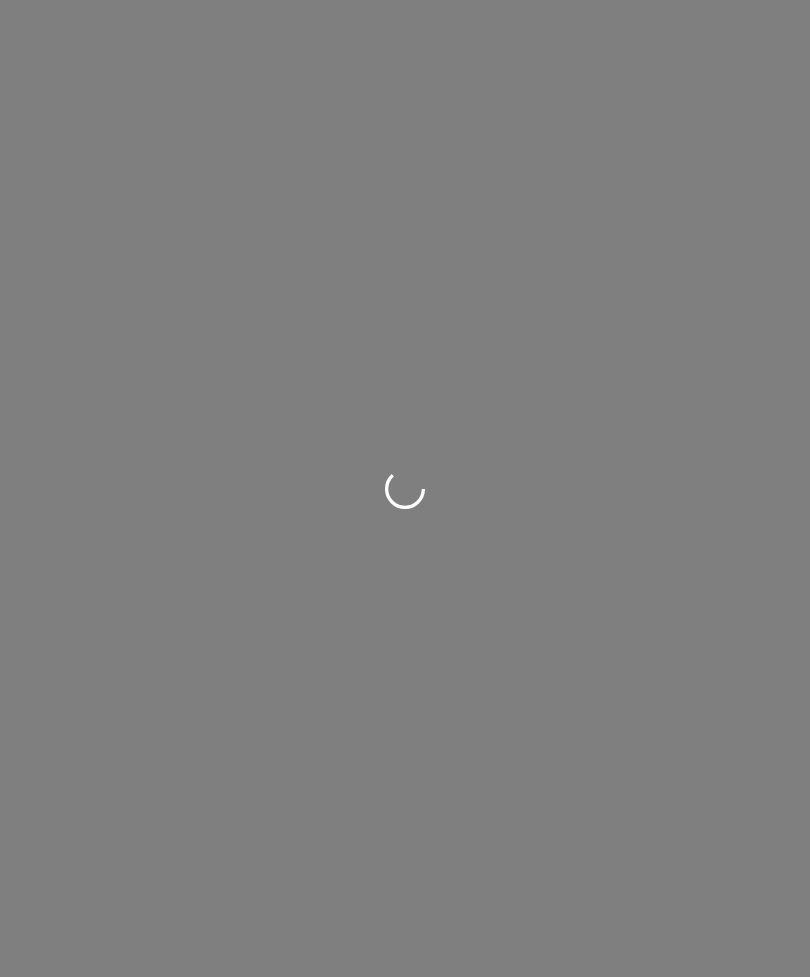 scroll, scrollTop: 0, scrollLeft: 0, axis: both 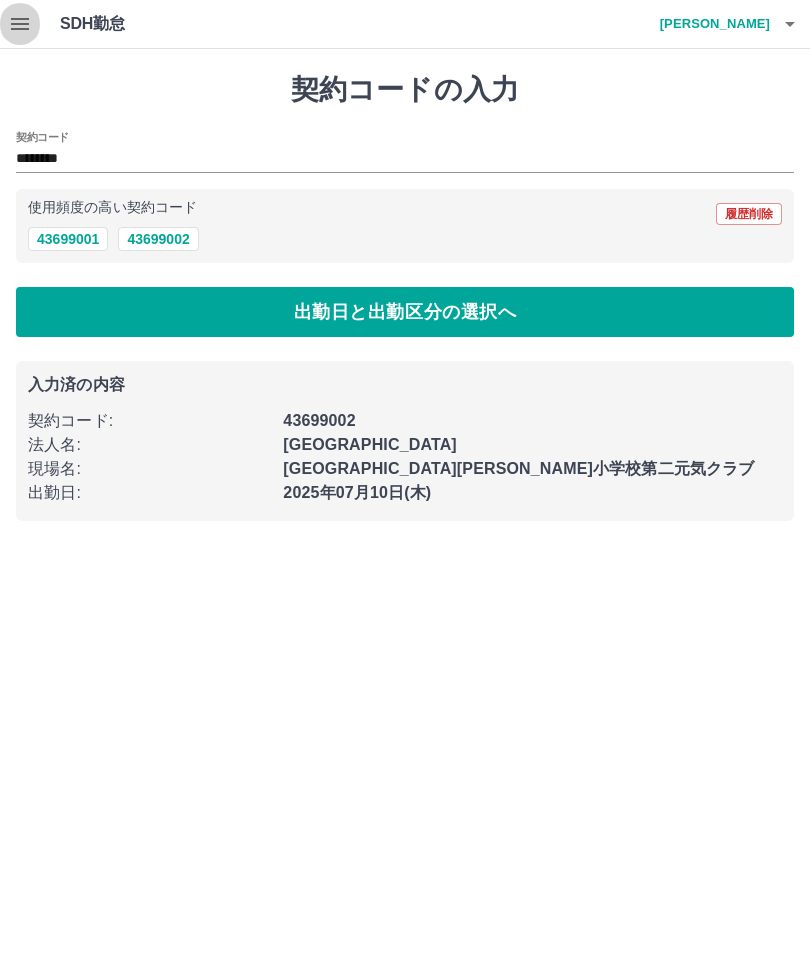click 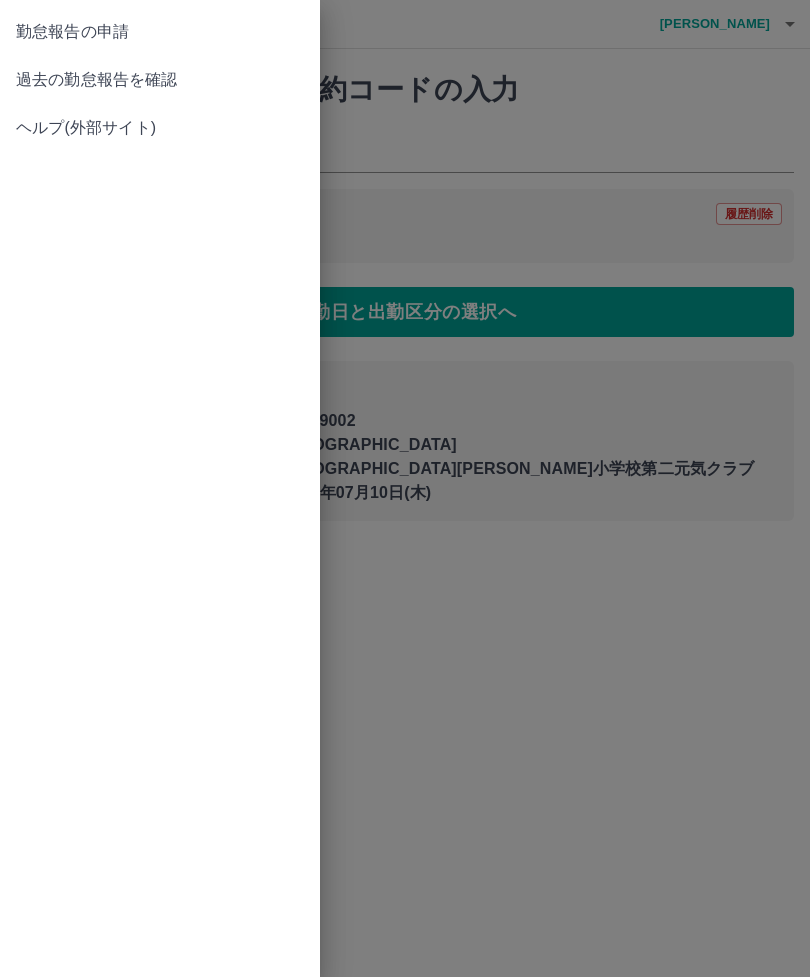 click on "過去の勤怠報告を確認" at bounding box center [160, 80] 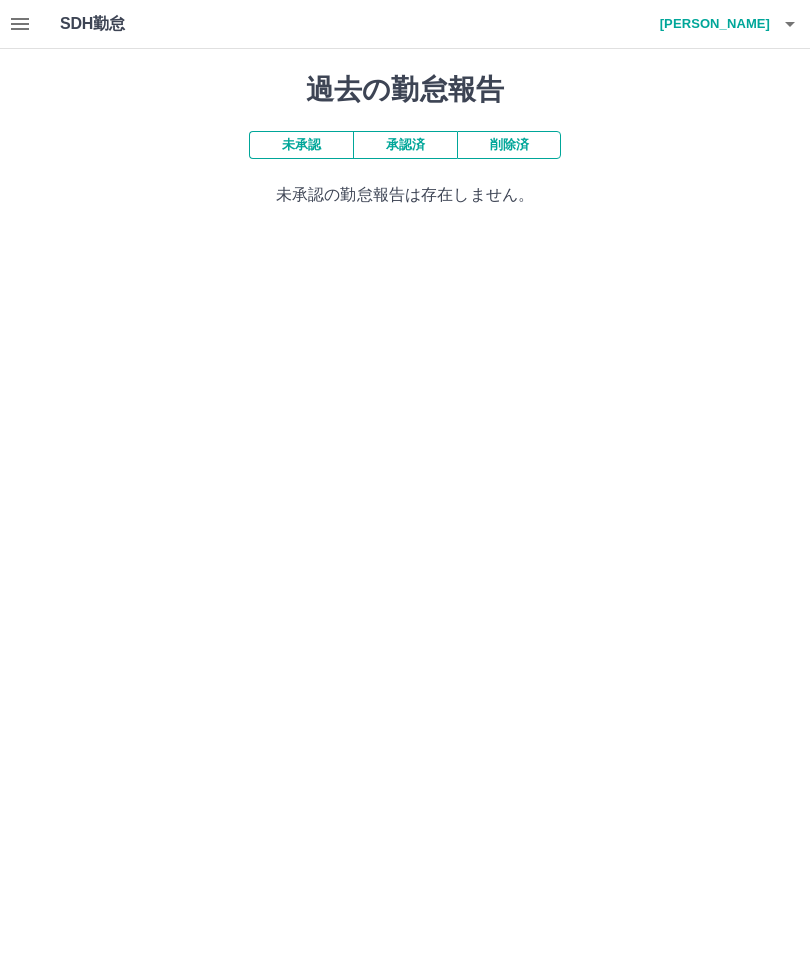 click 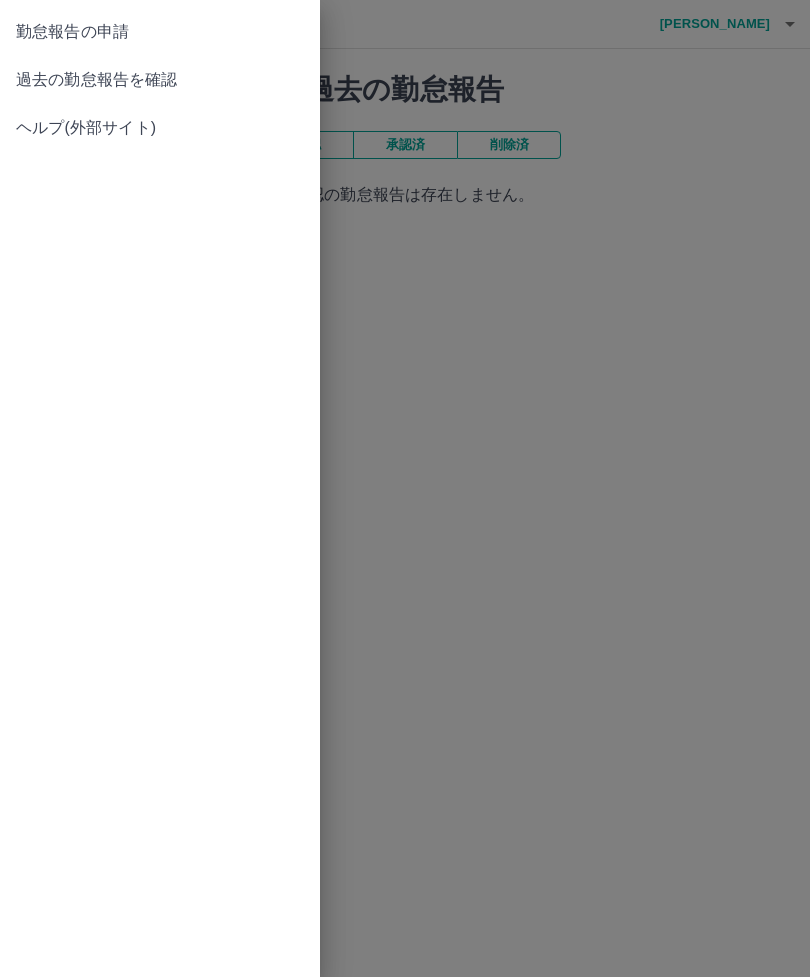 click on "過去の勤怠報告を確認" at bounding box center [160, 80] 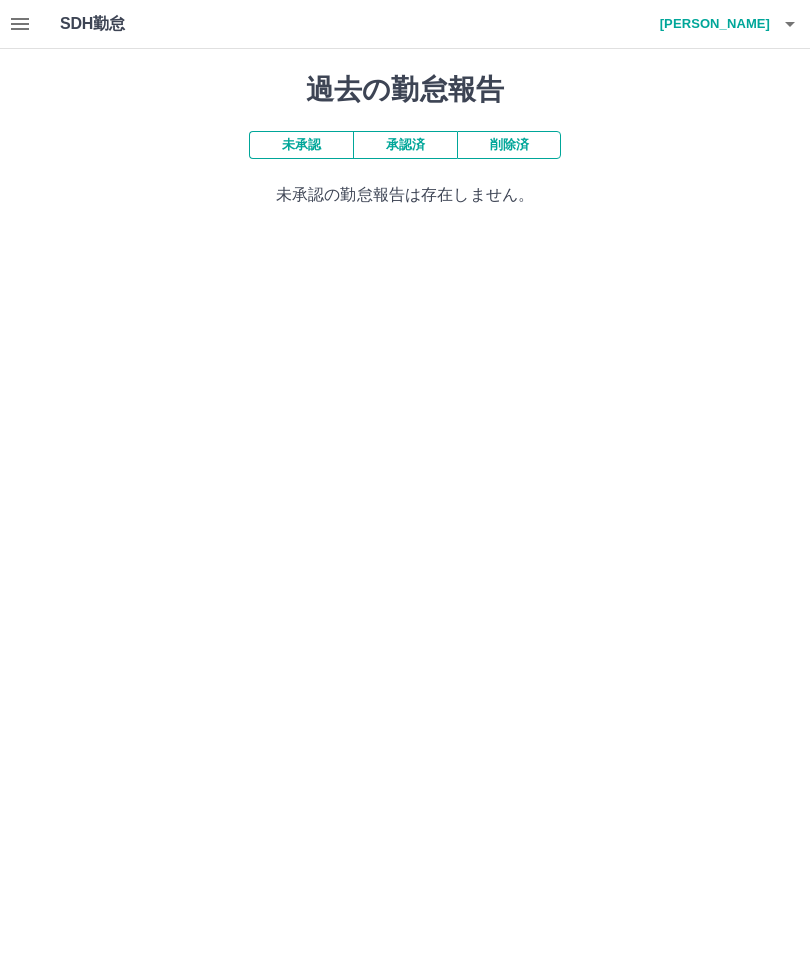 click on "未承認の勤怠報告は存在しません。" at bounding box center (405, 195) 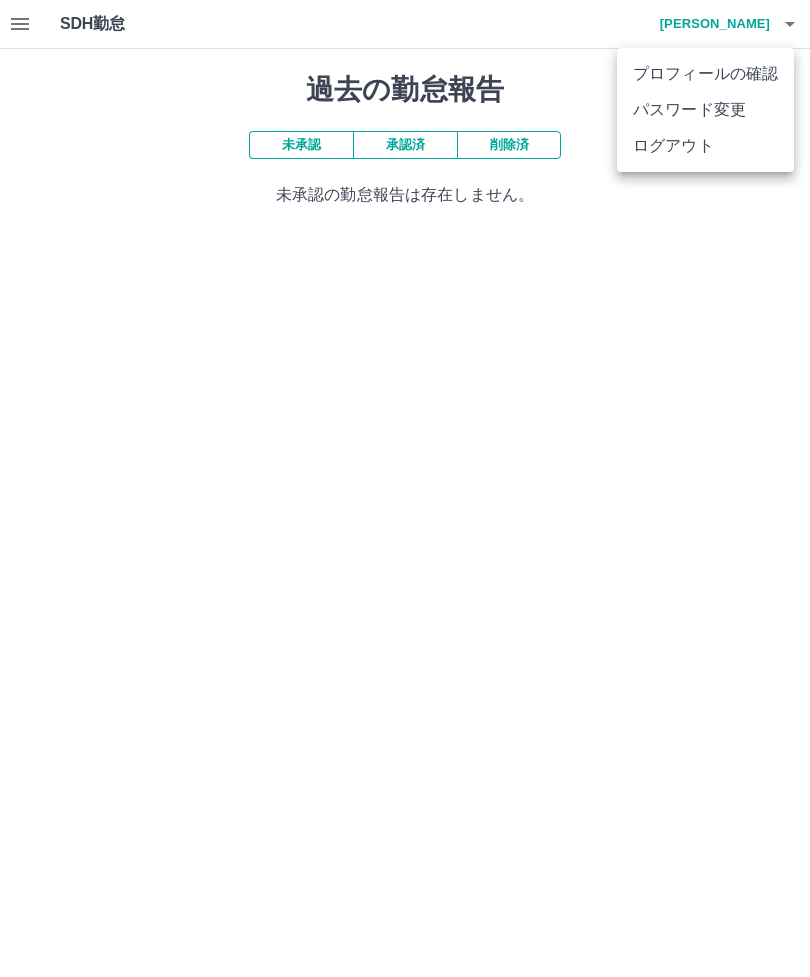 click on "ログアウト" at bounding box center [705, 146] 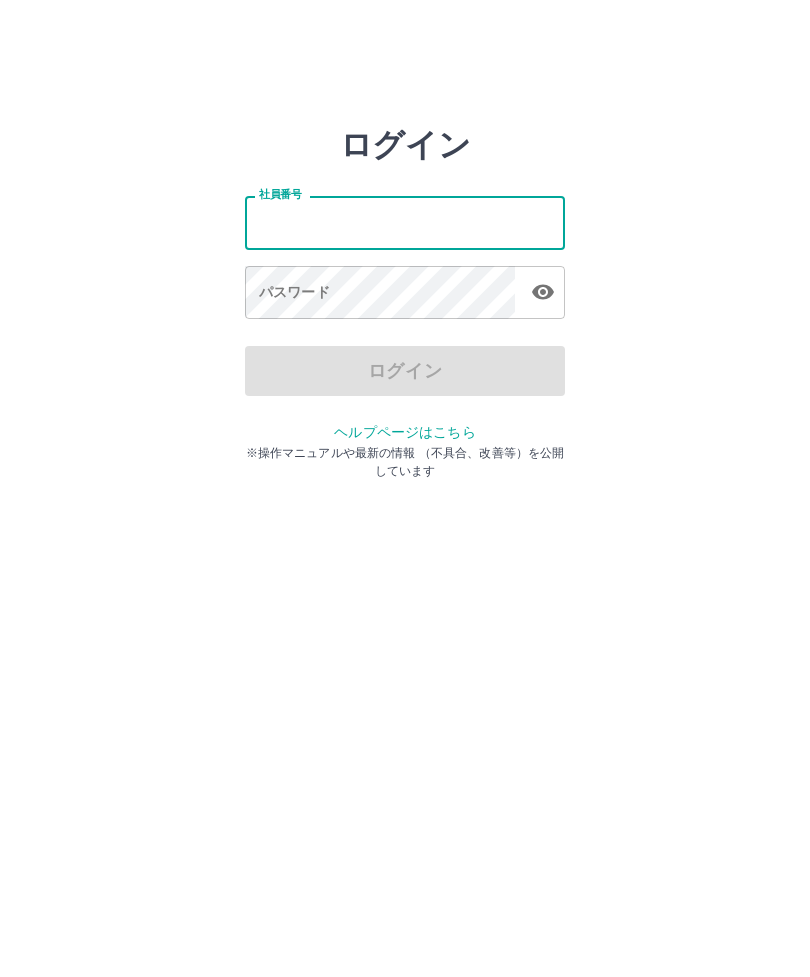 scroll, scrollTop: 0, scrollLeft: 0, axis: both 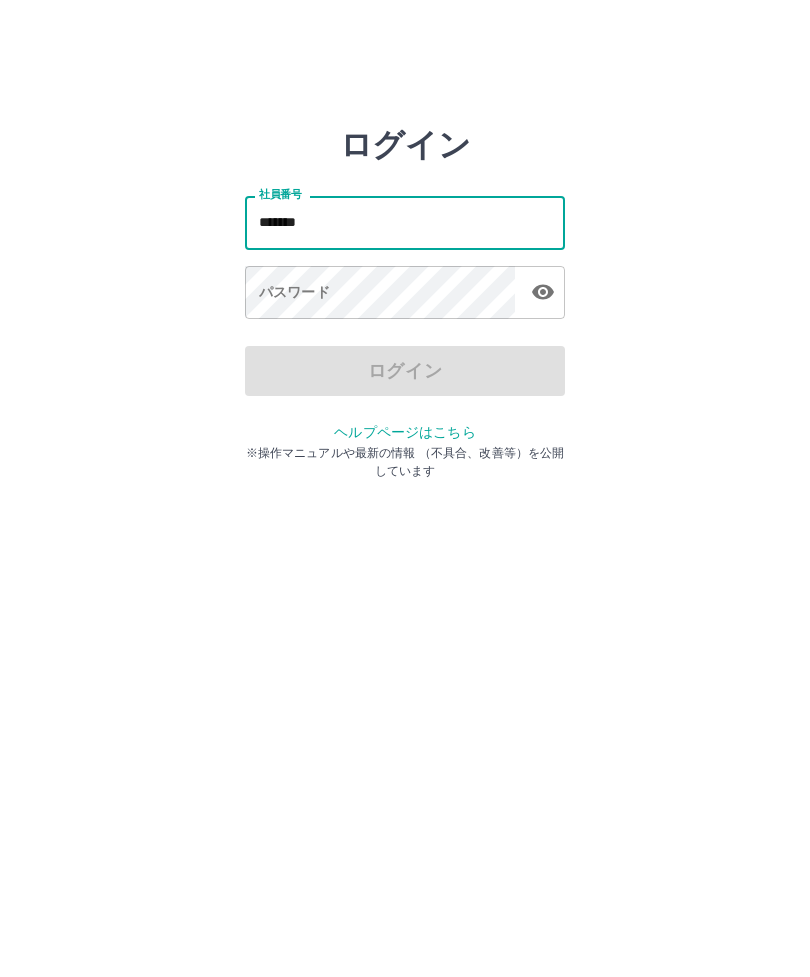 type on "*******" 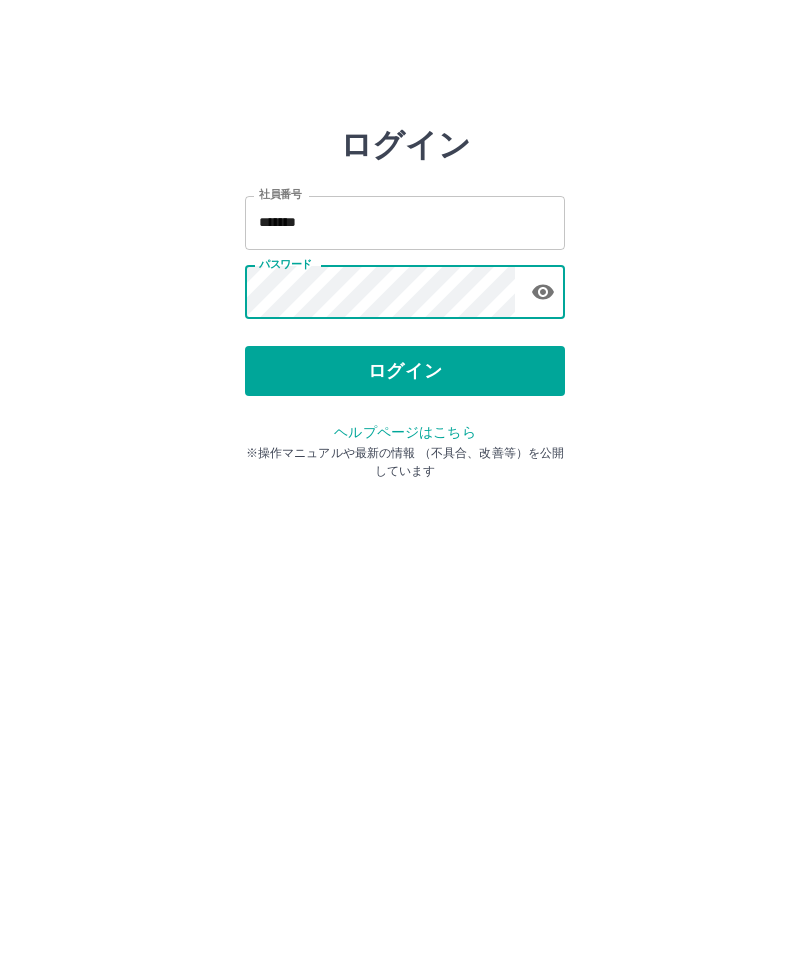 click 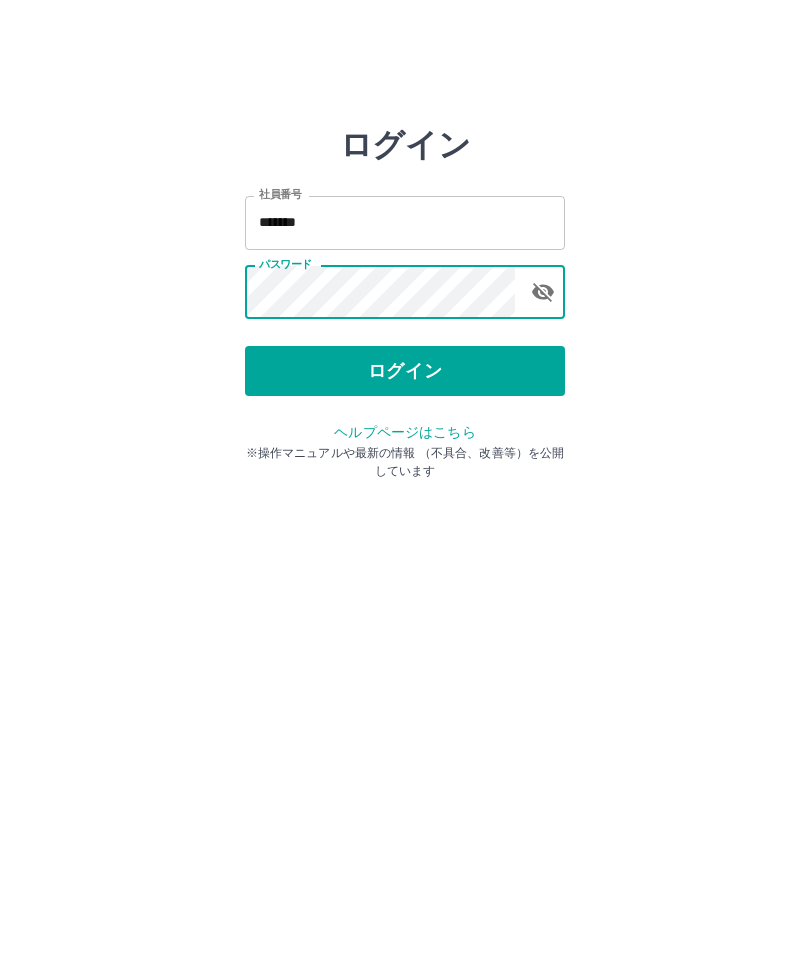 click on "ログイン" at bounding box center (405, 371) 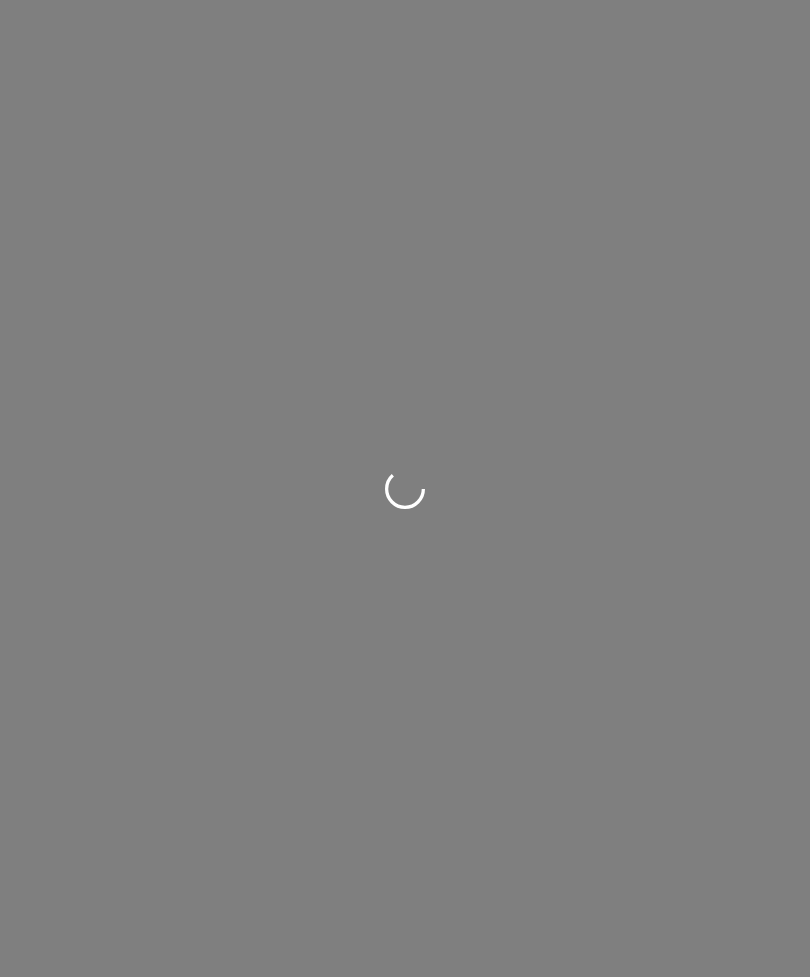 scroll, scrollTop: 0, scrollLeft: 0, axis: both 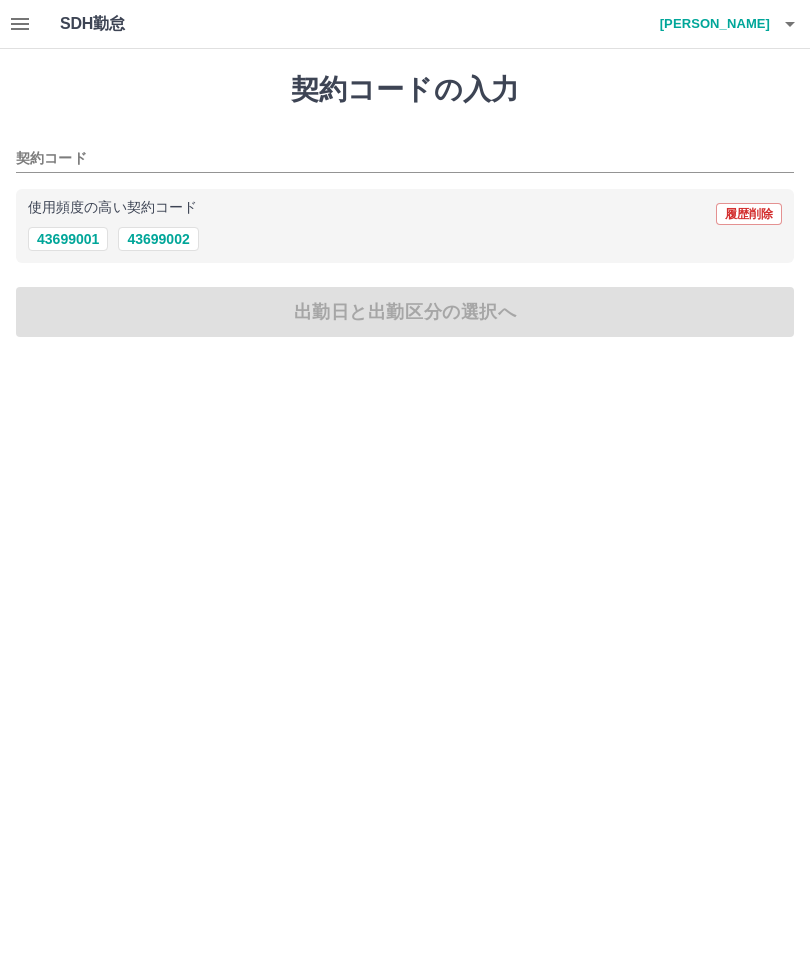 click on "契約コード" at bounding box center (390, 159) 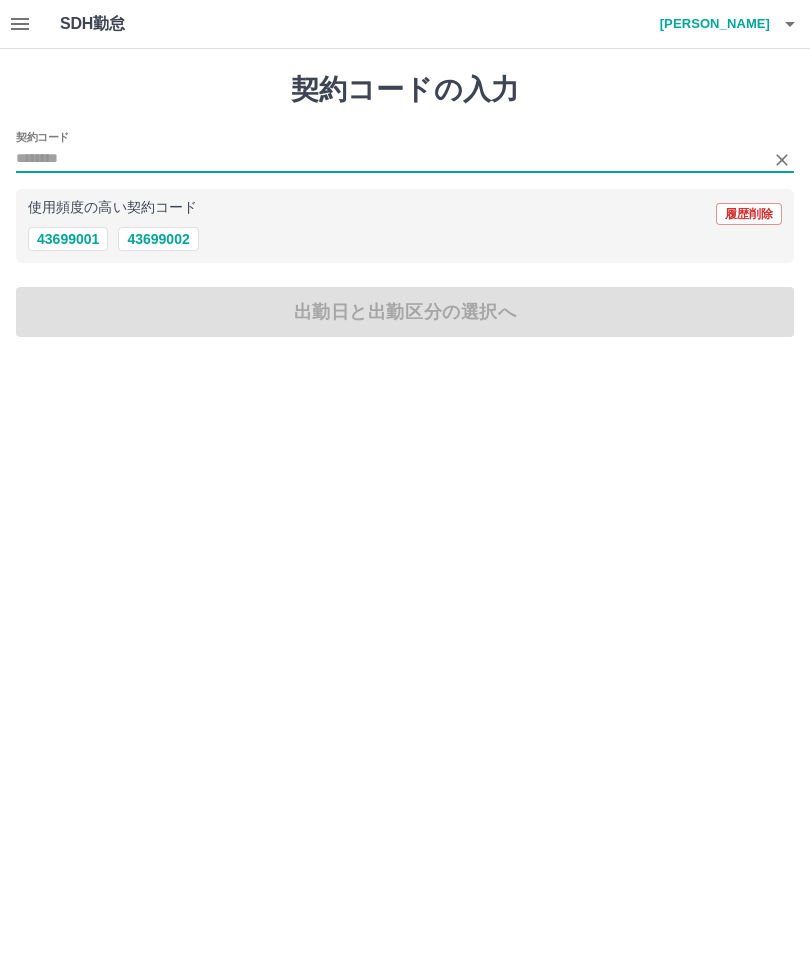 click on "43699002" at bounding box center [158, 239] 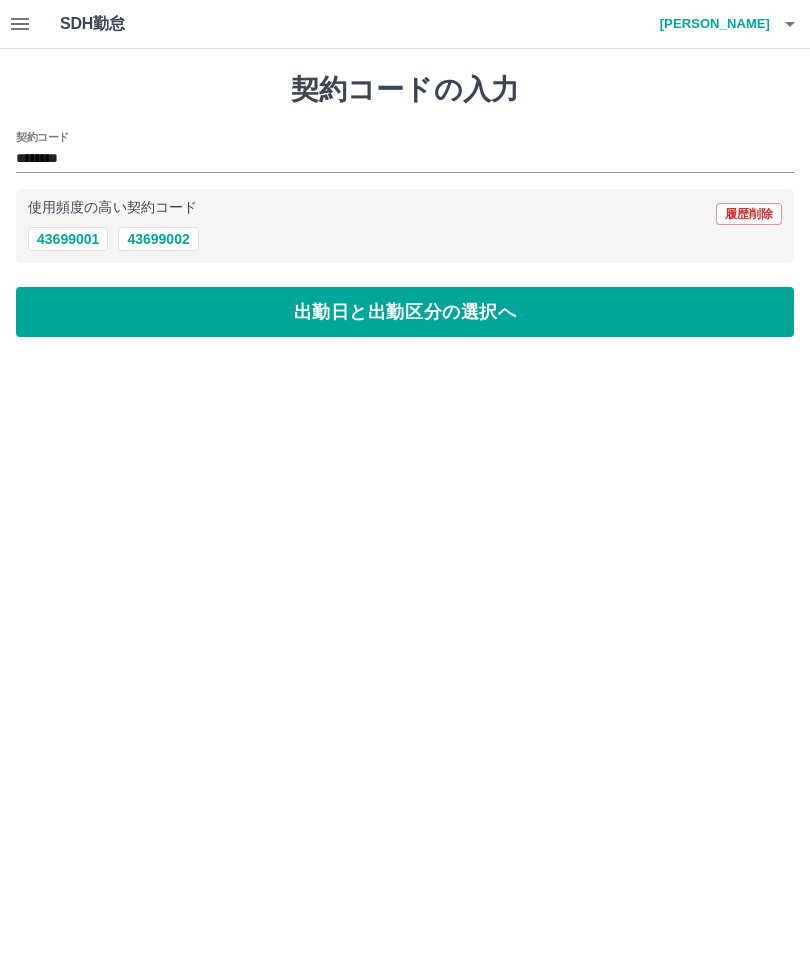 click on "出勤日と出勤区分の選択へ" at bounding box center [405, 312] 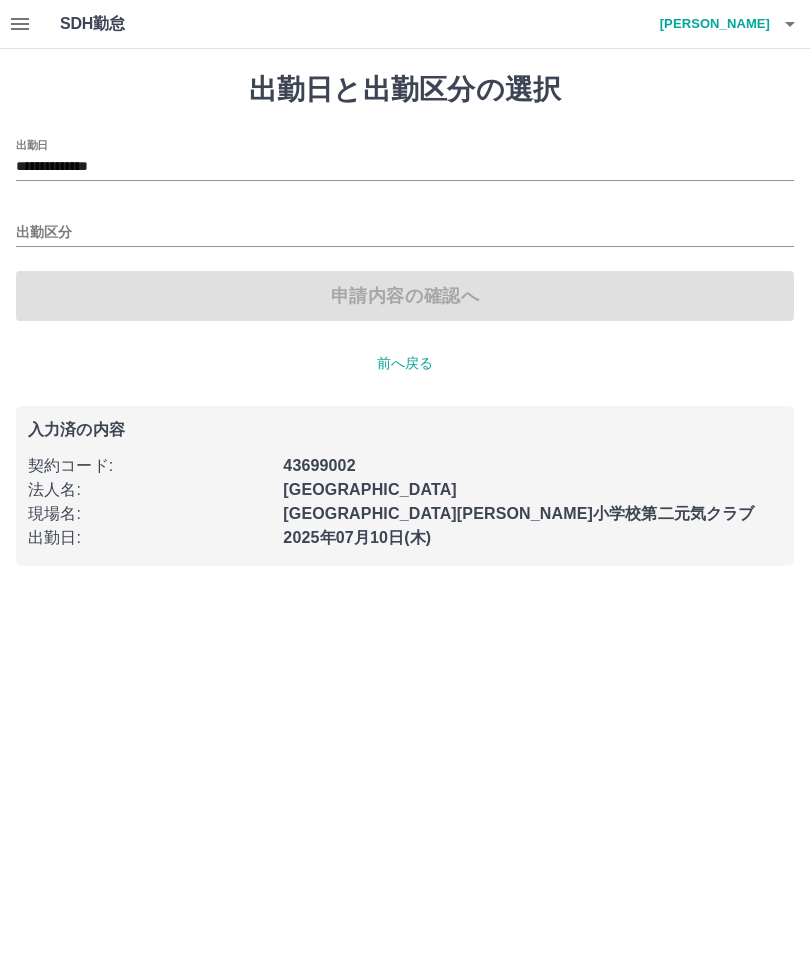click on "出勤区分" at bounding box center [405, 233] 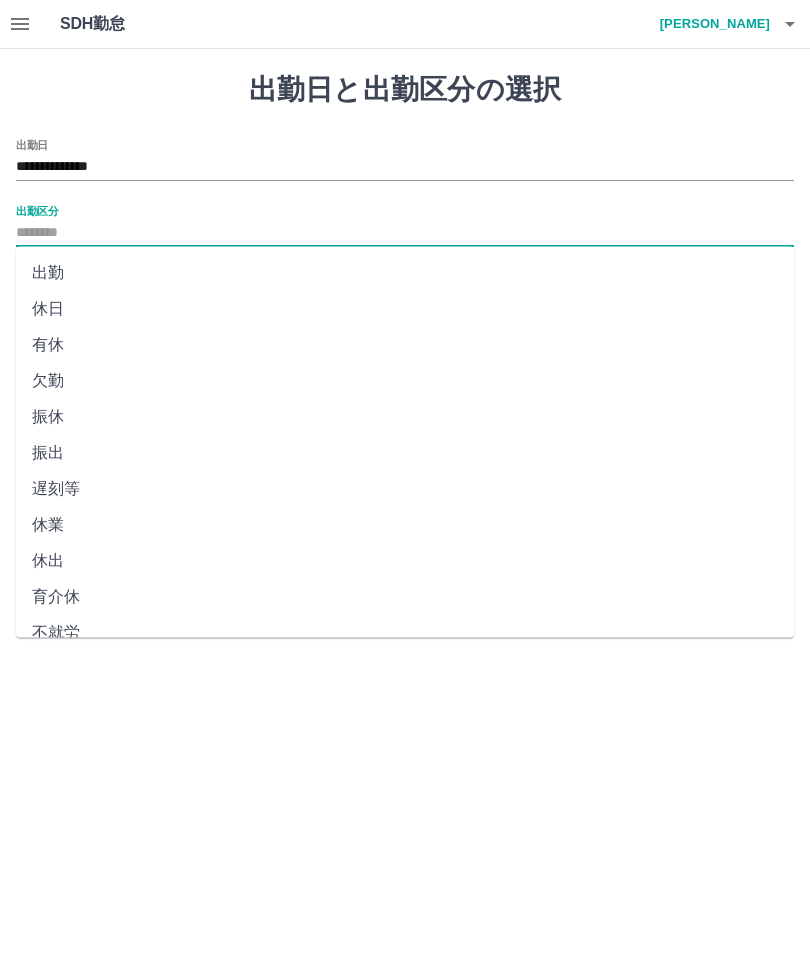 click on "出勤" at bounding box center (405, 273) 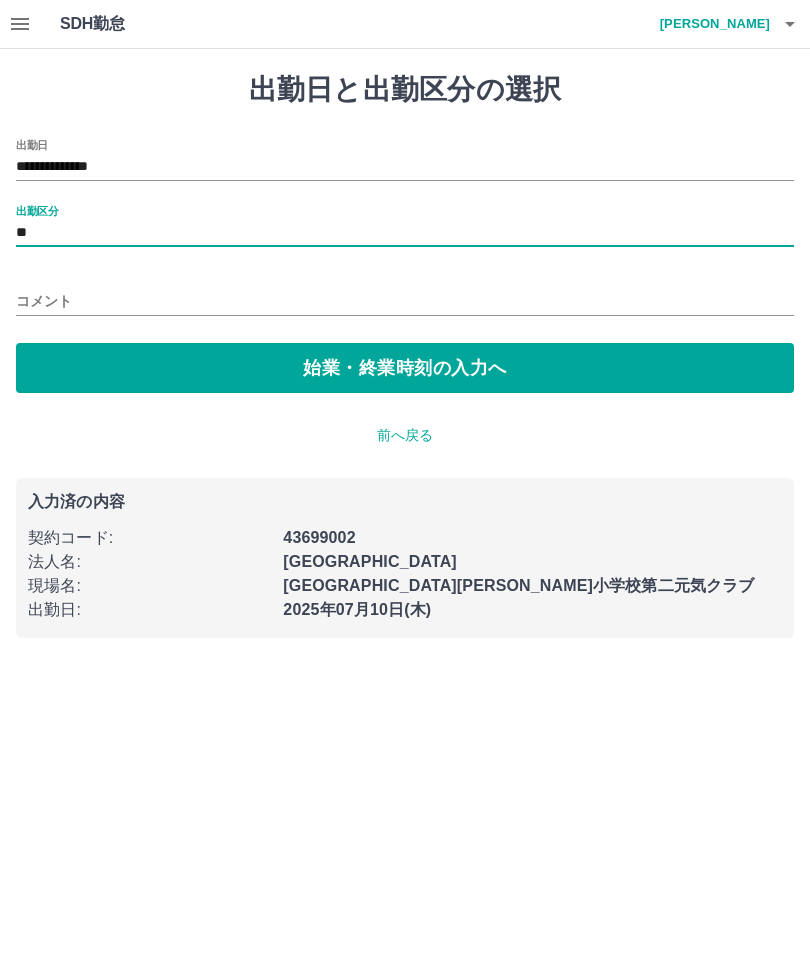 click on "始業・終業時刻の入力へ" at bounding box center (405, 368) 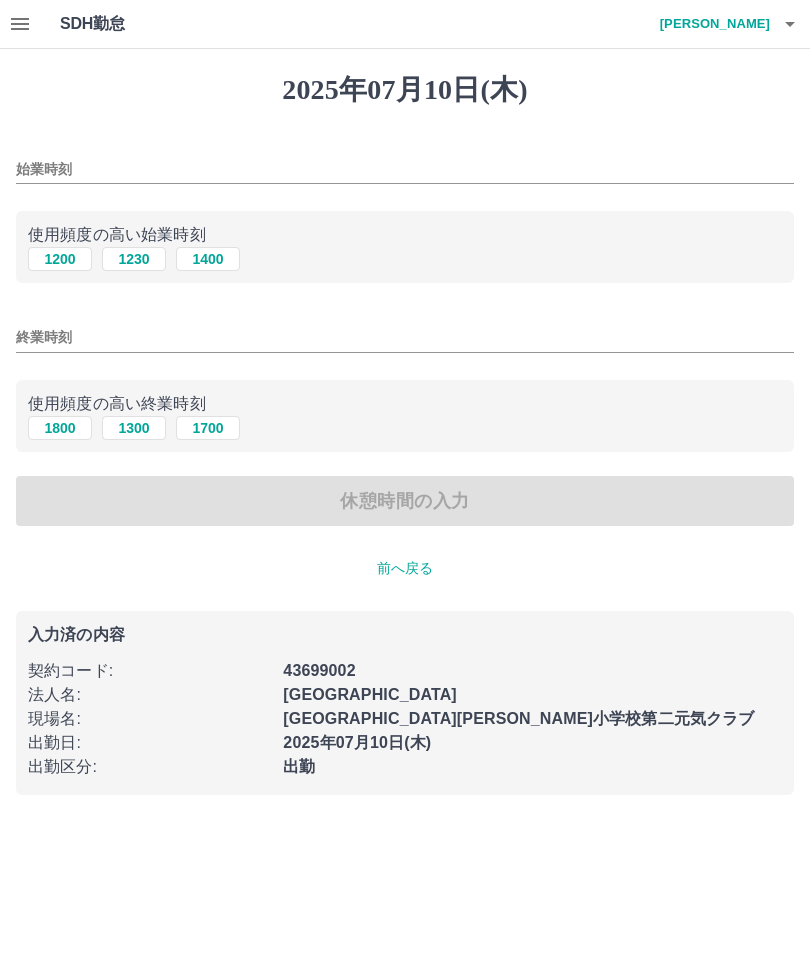 click on "1200" at bounding box center [60, 259] 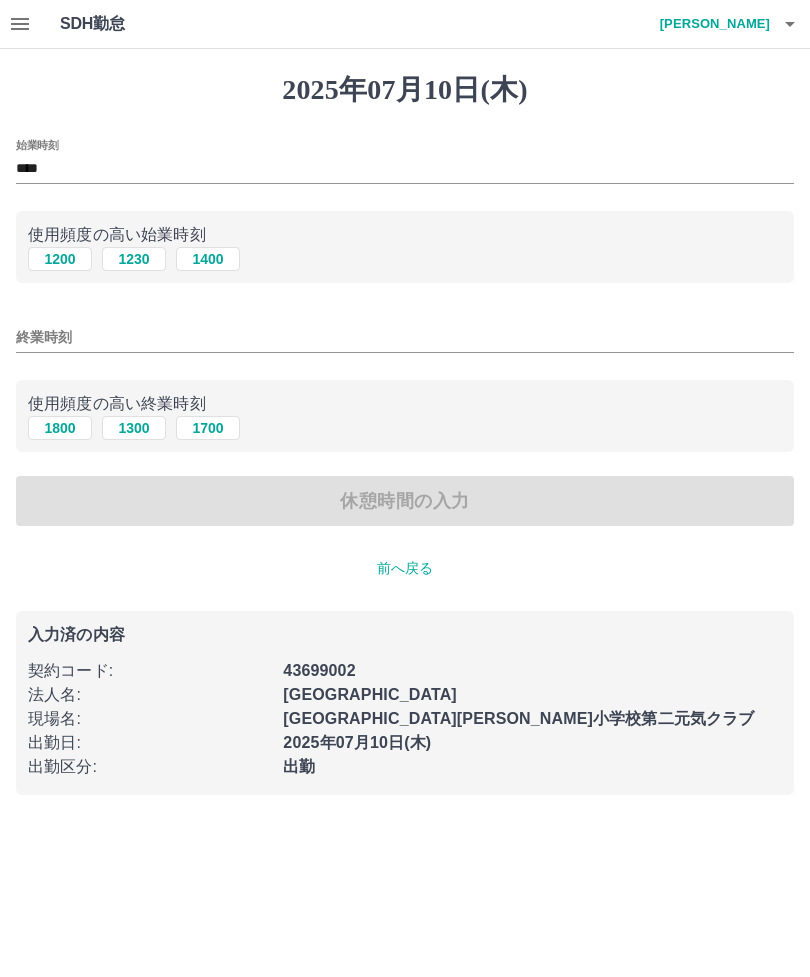 click on "終業時刻" at bounding box center (405, 337) 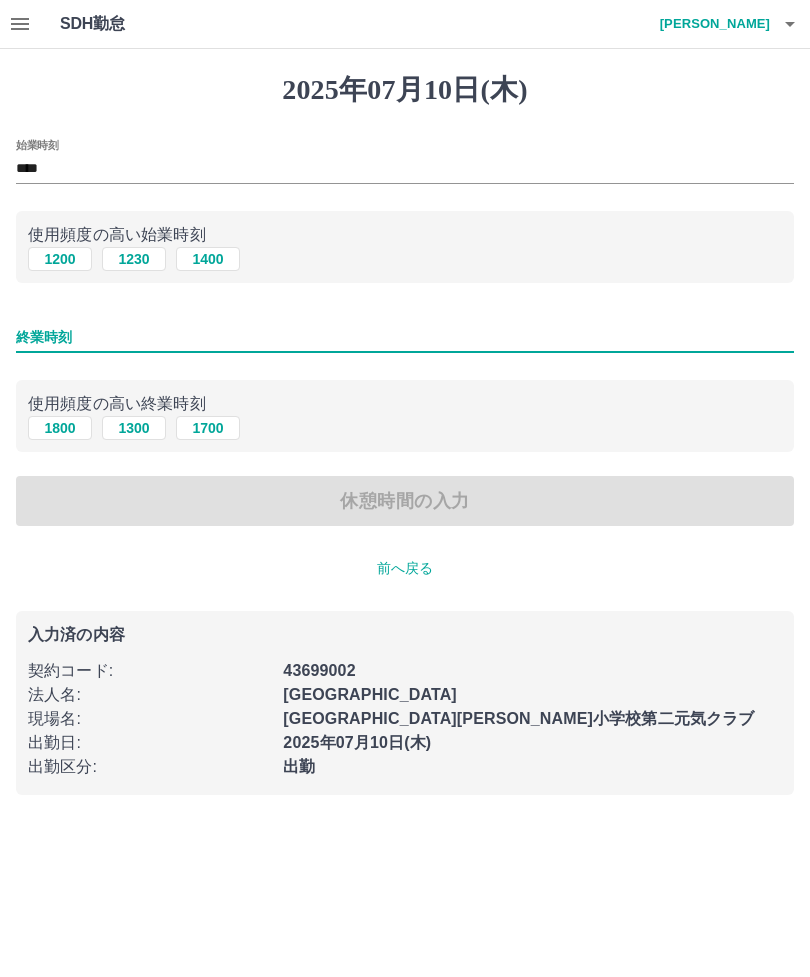 click on "1300" at bounding box center (134, 428) 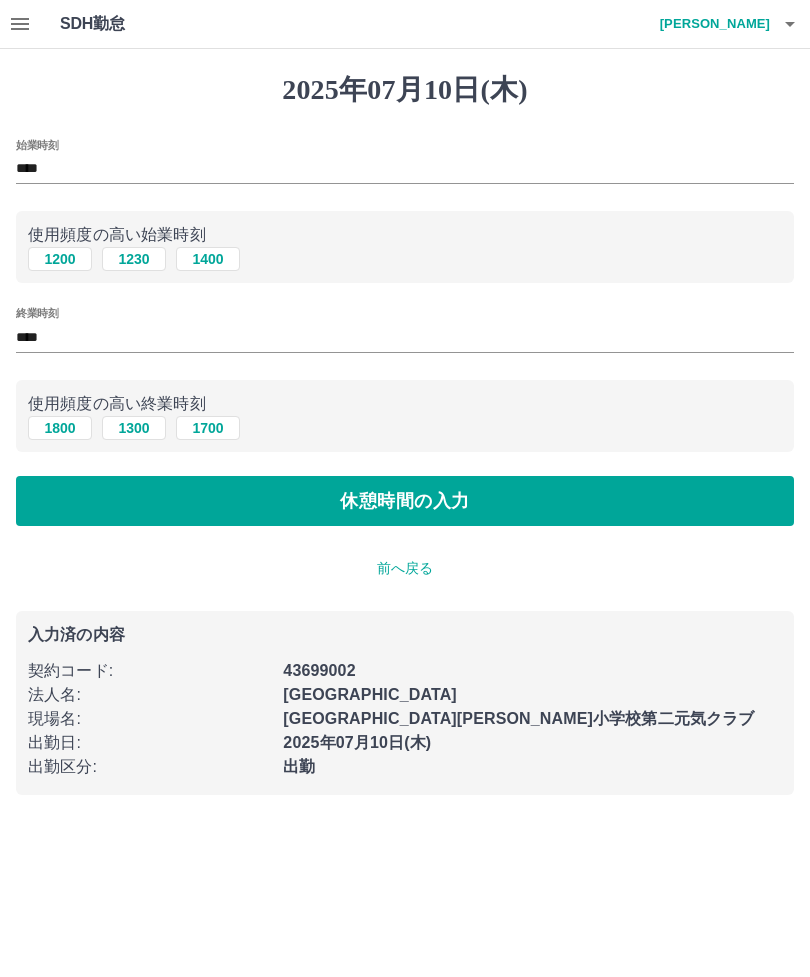 click on "休憩時間の入力" at bounding box center [405, 501] 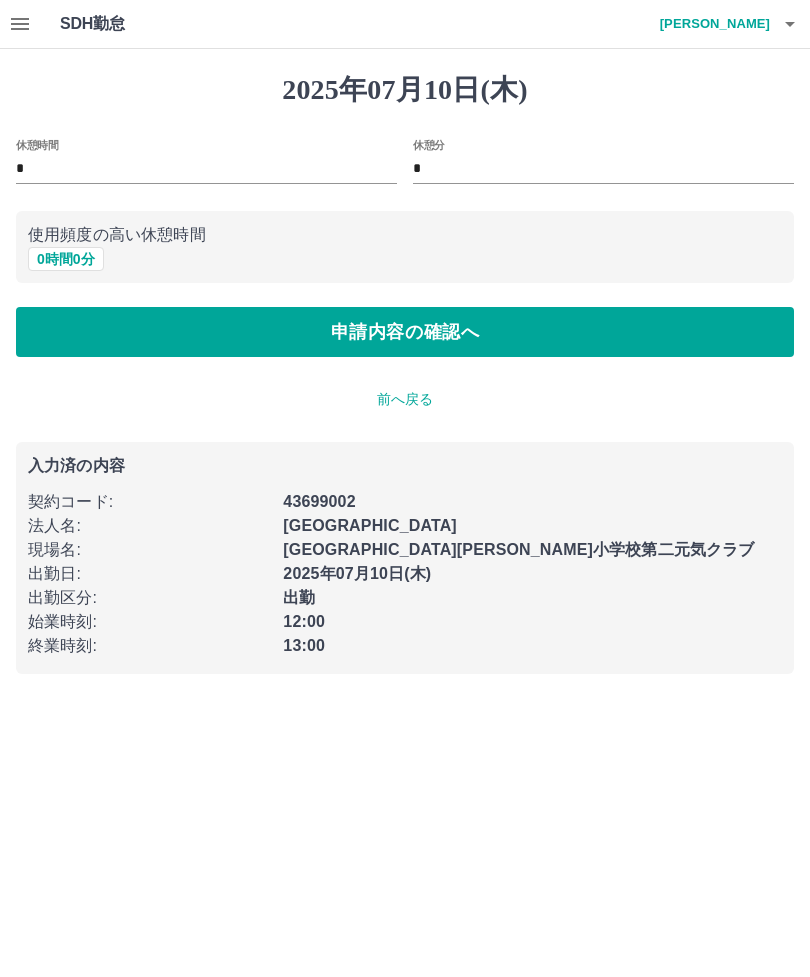 click on "申請内容の確認へ" at bounding box center [405, 332] 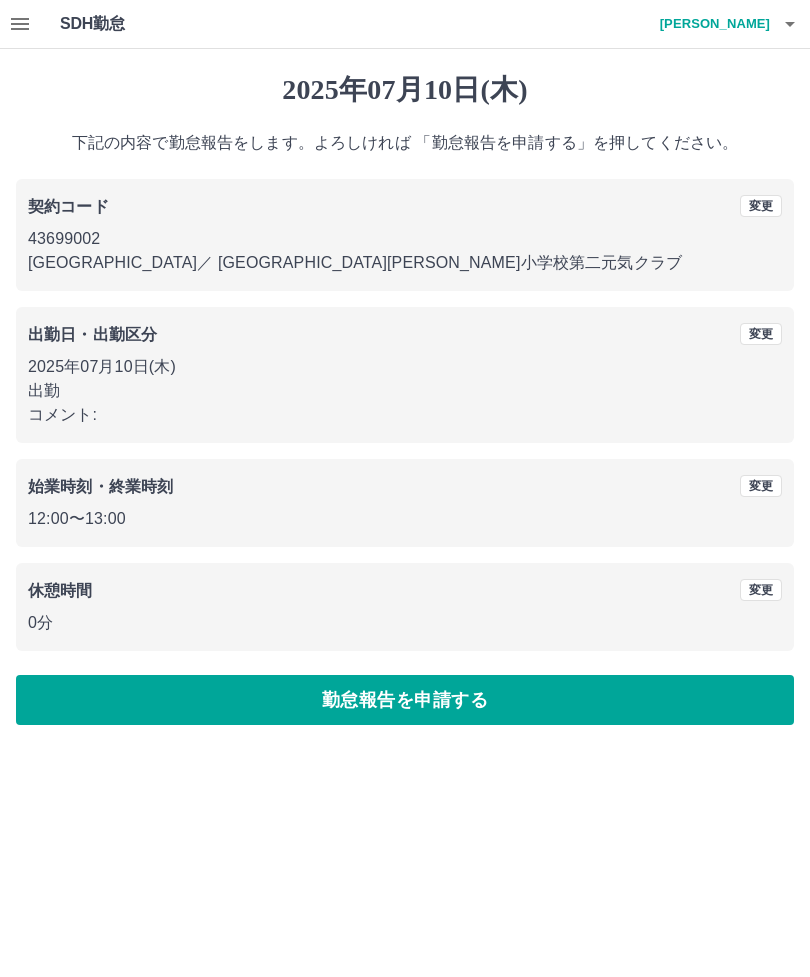 click on "勤怠報告を申請する" at bounding box center [405, 700] 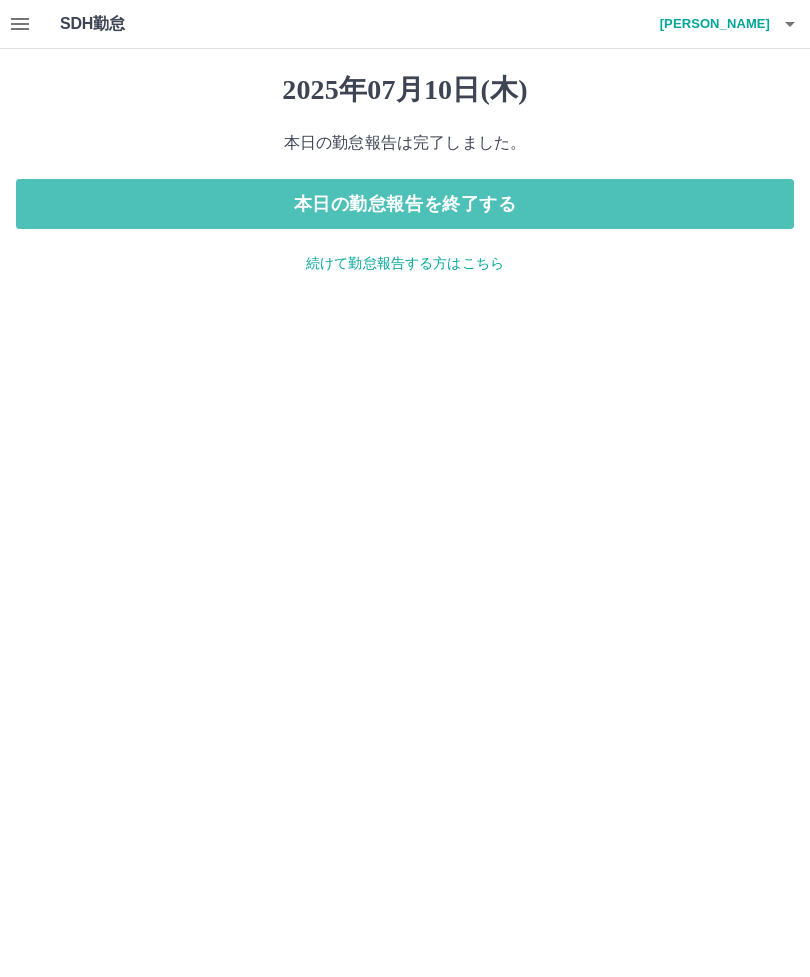 click on "本日の勤怠報告を終了する" at bounding box center (405, 204) 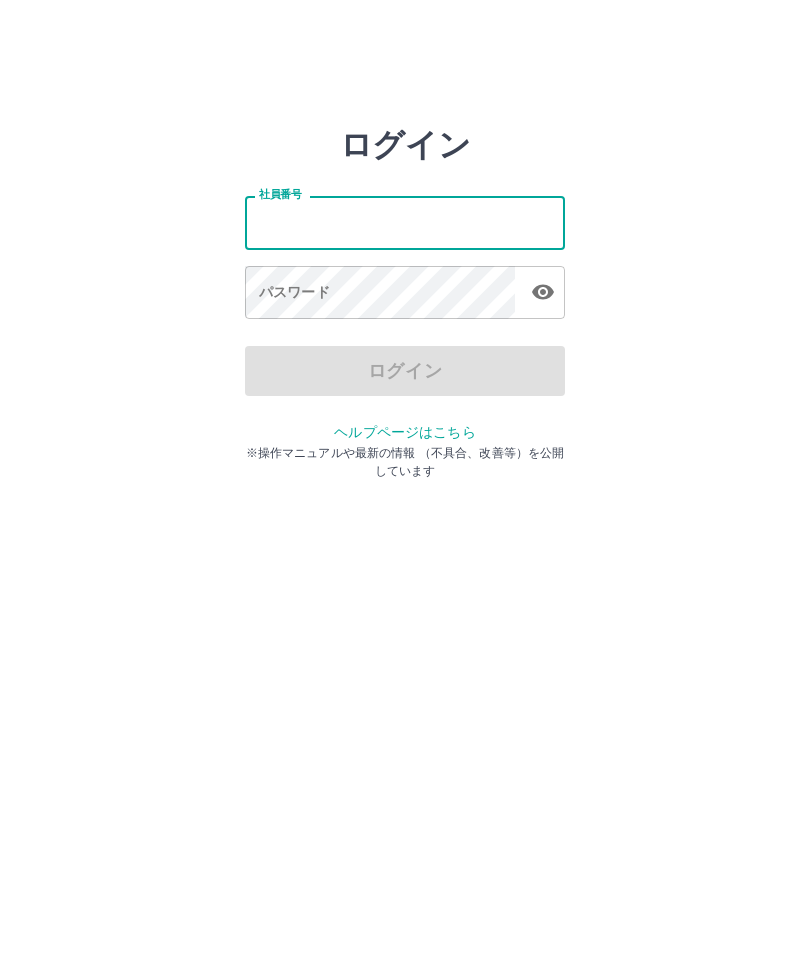 scroll, scrollTop: 0, scrollLeft: 0, axis: both 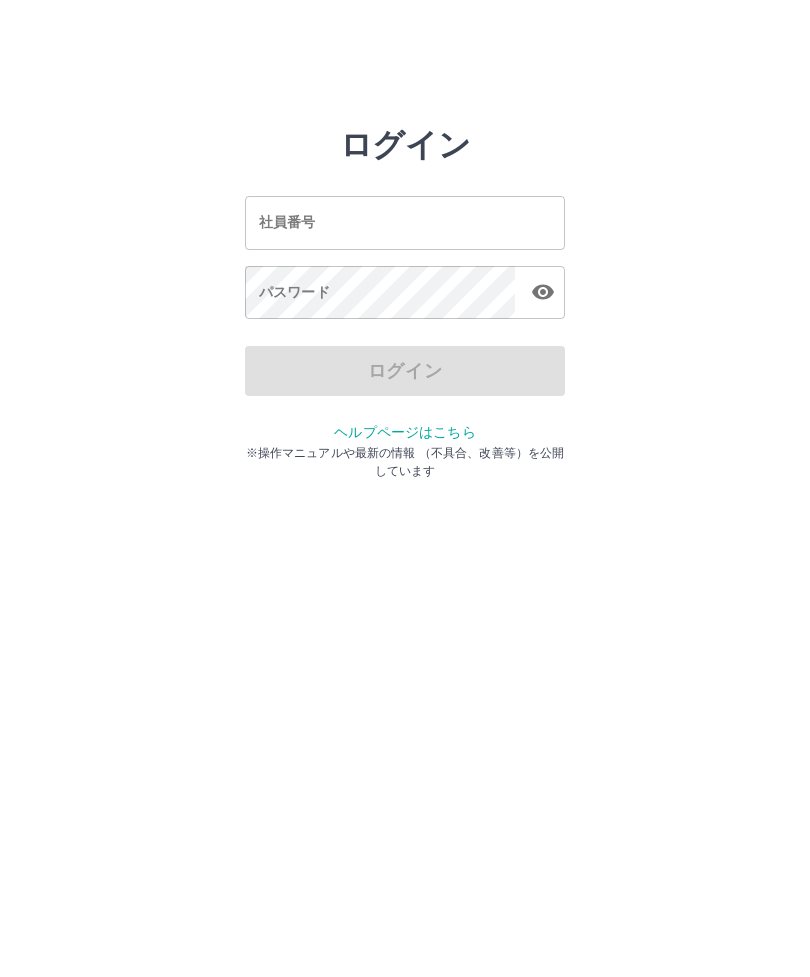 click on "ログイン 社員番号 社員番号 パスワード パスワード ログイン ヘルプページはこちら ※操作マニュアルや最新の情報 （不具合、改善等）を公開しています" at bounding box center [405, 223] 